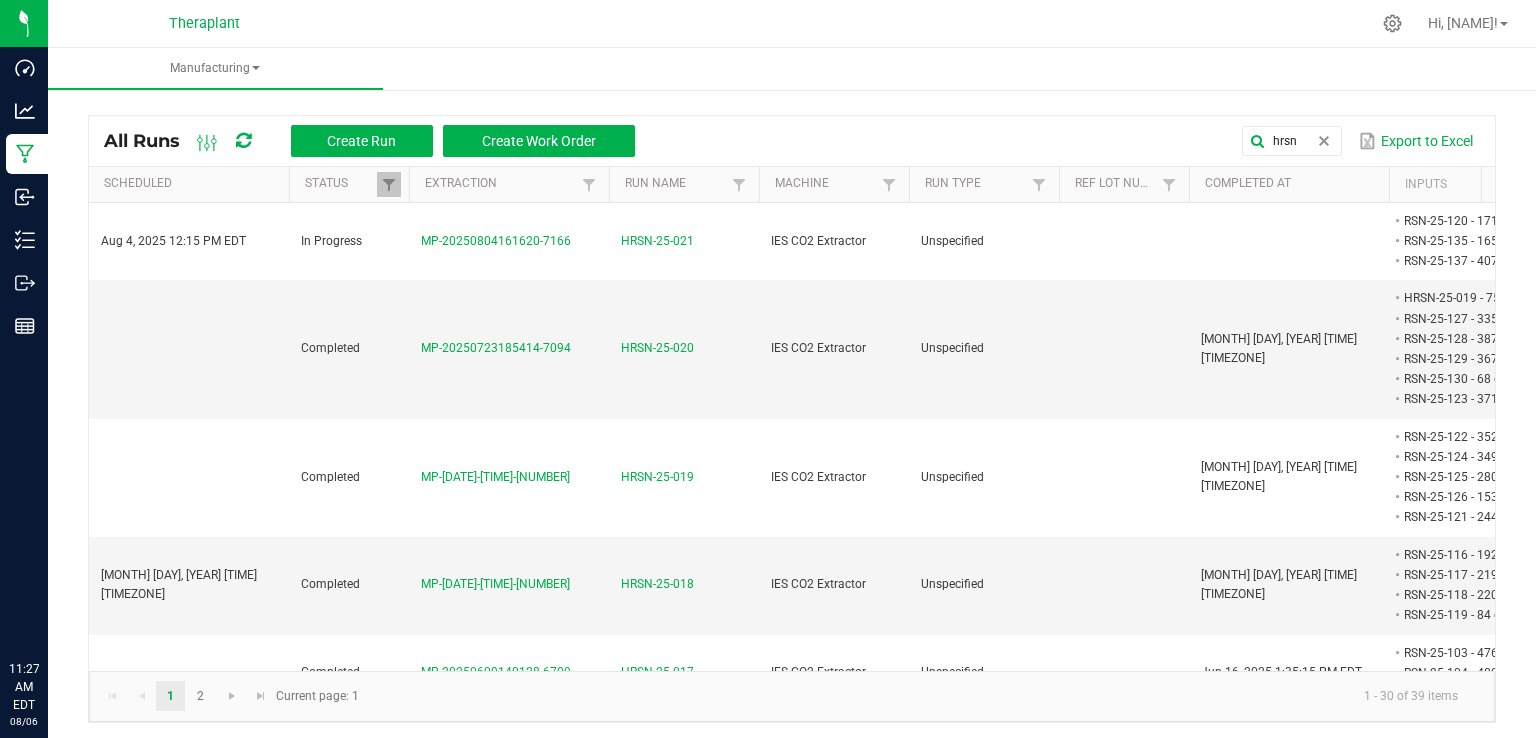 scroll, scrollTop: 0, scrollLeft: 0, axis: both 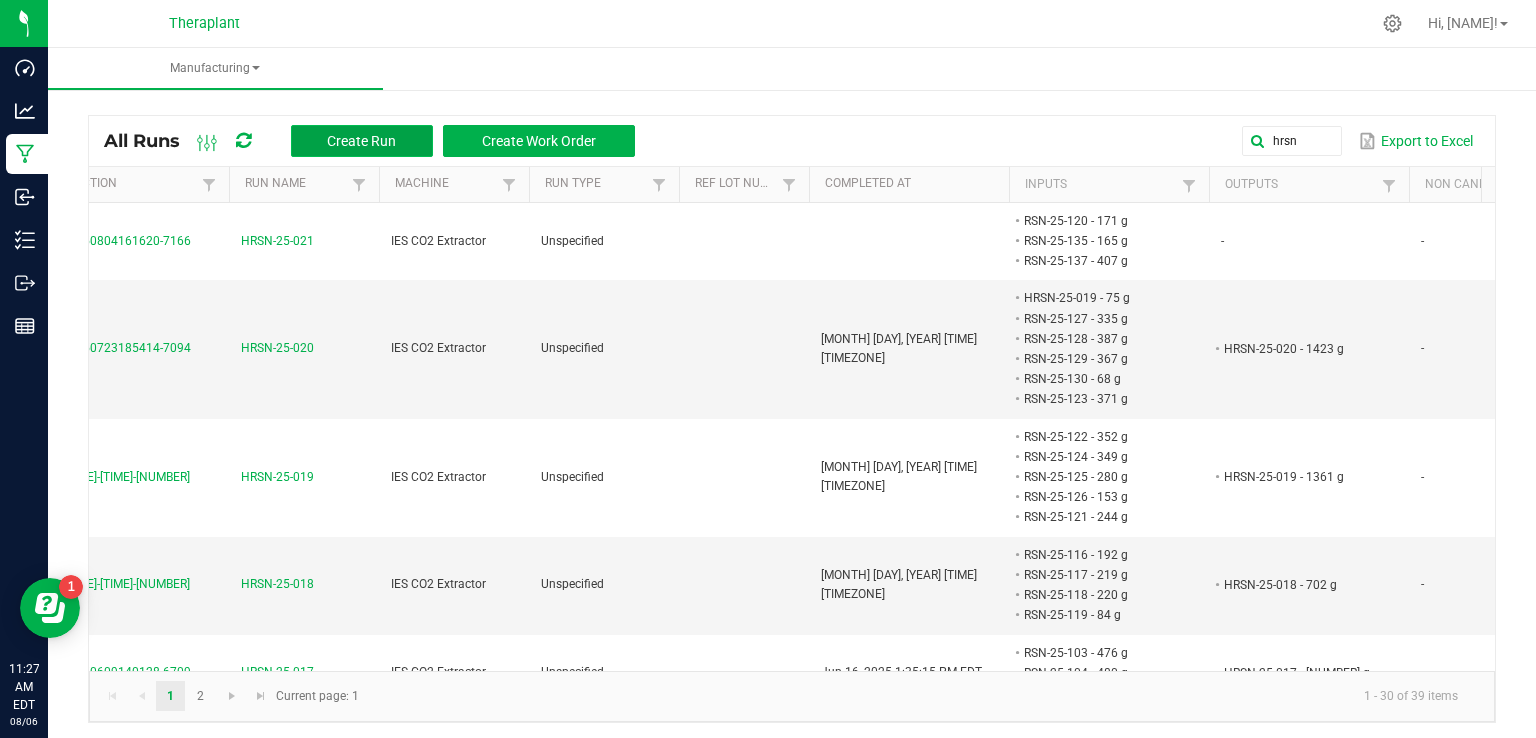click on "Create Run" at bounding box center [361, 141] 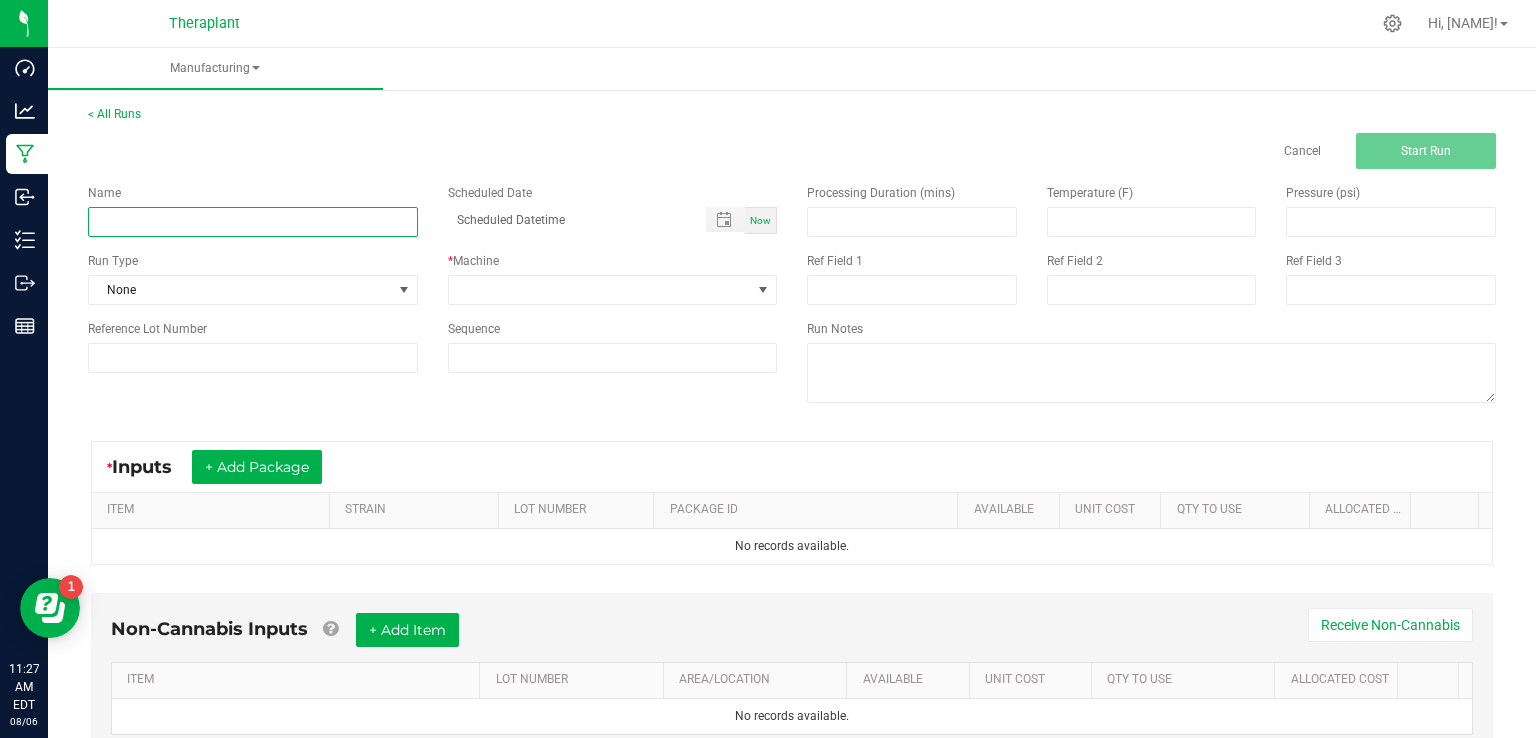 click at bounding box center (253, 222) 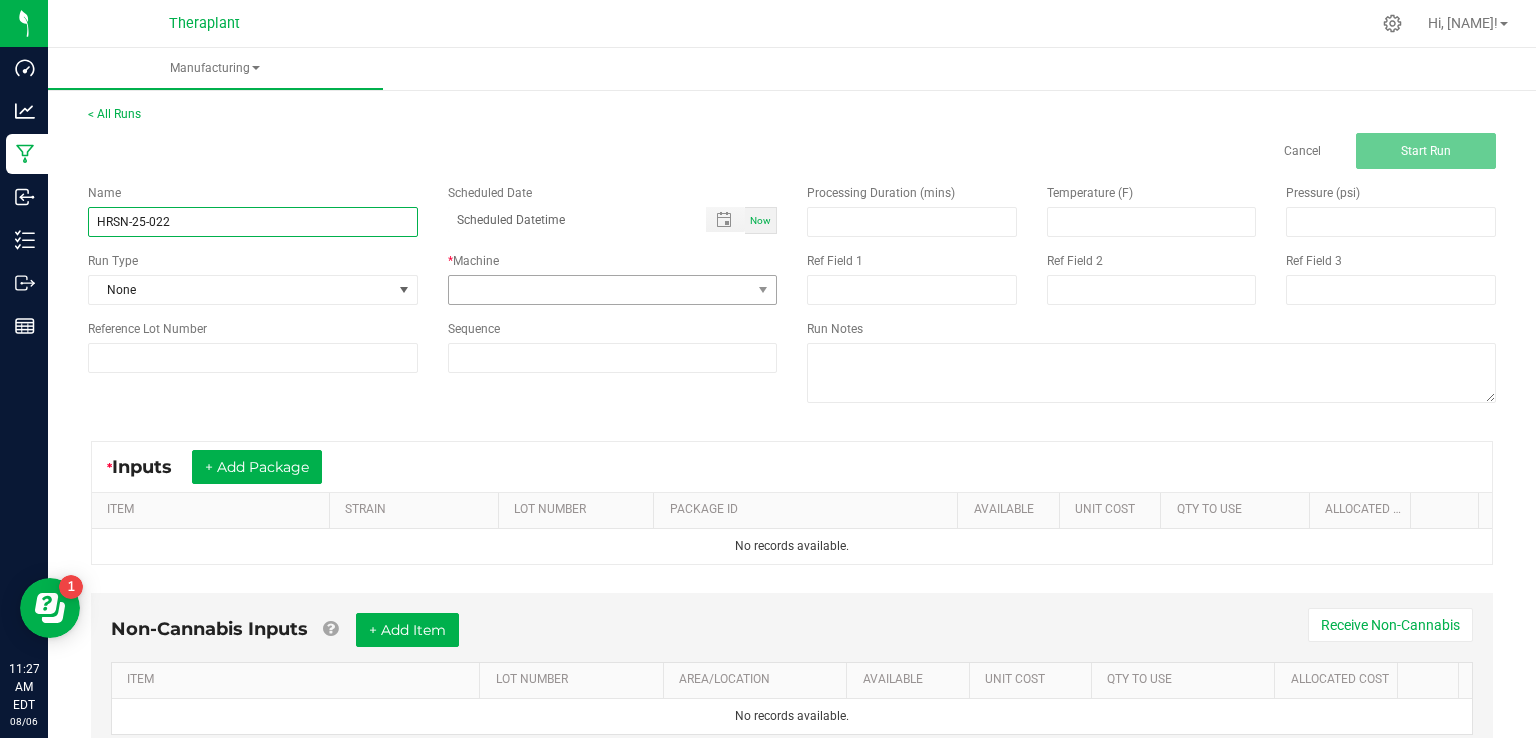 type on "HRSN-25-022" 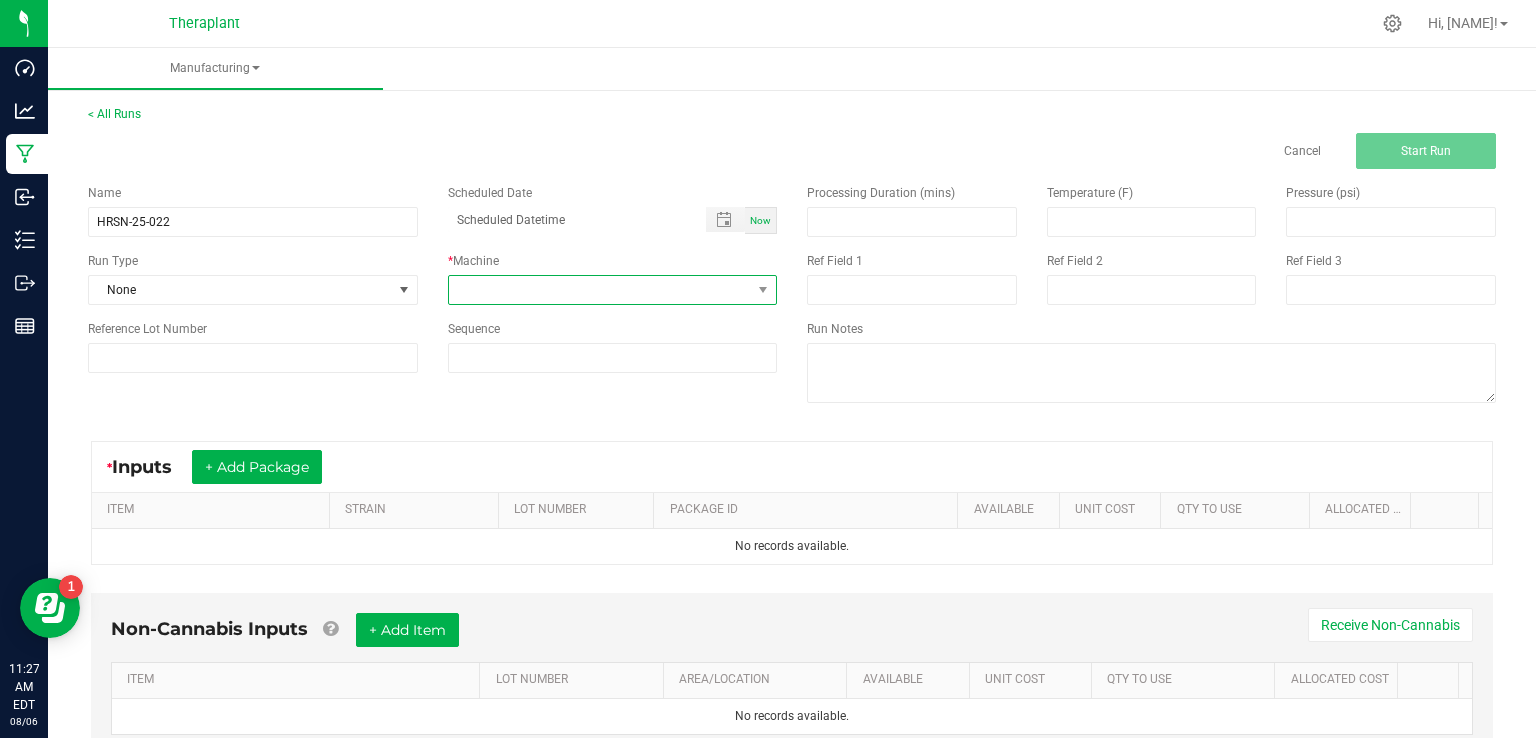 click at bounding box center [600, 290] 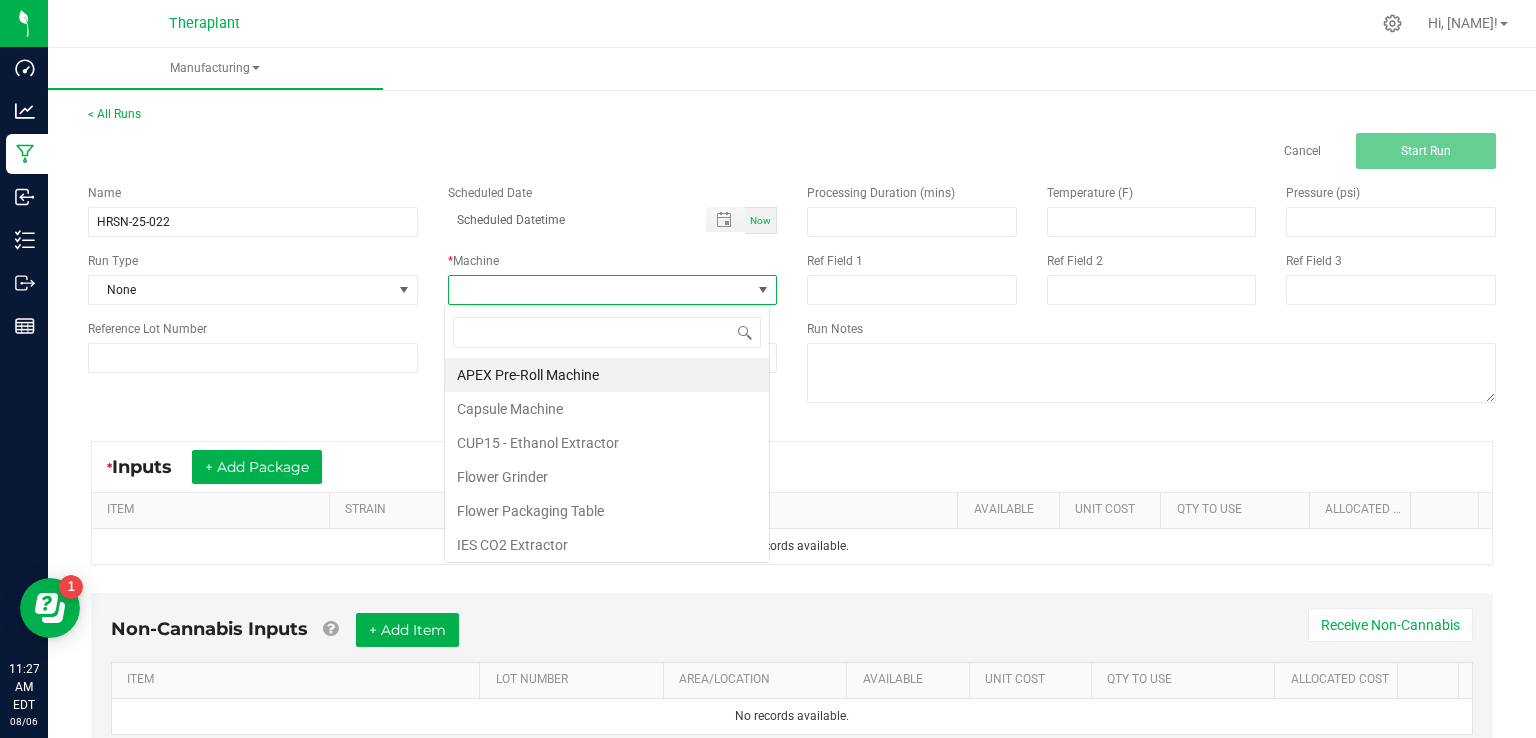scroll, scrollTop: 99970, scrollLeft: 99674, axis: both 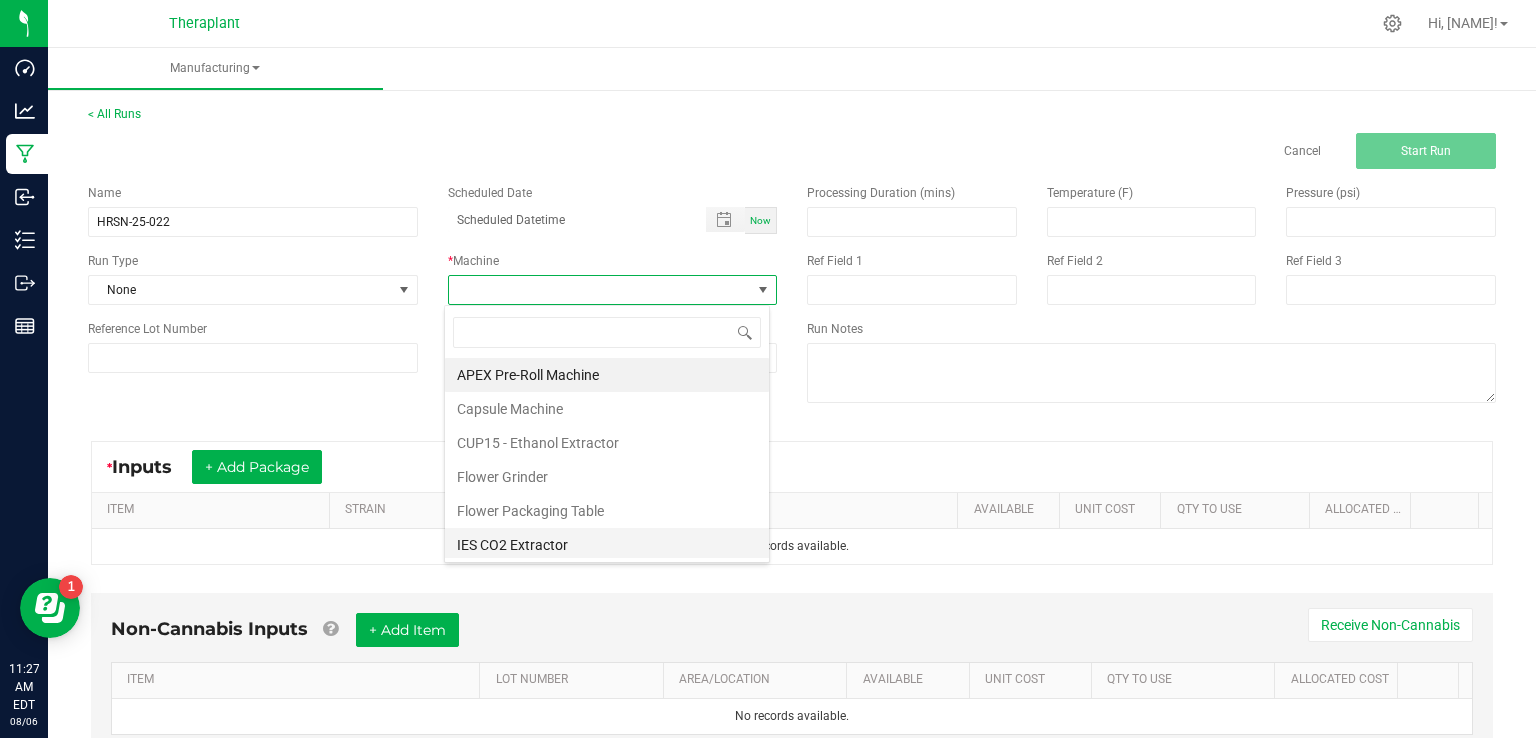 click on "IES CO2 Extractor" at bounding box center (607, 545) 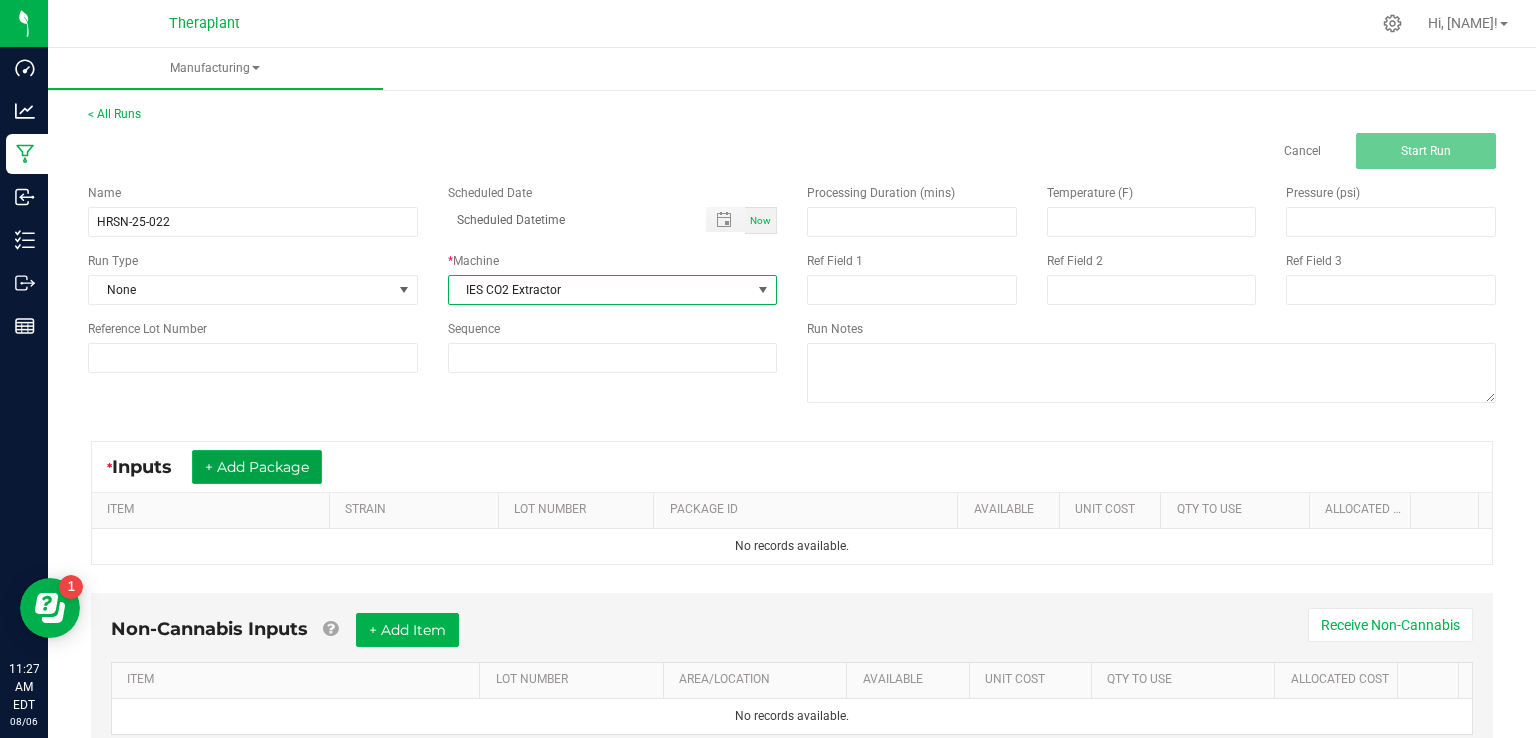 click on "+ Add Package" at bounding box center [257, 467] 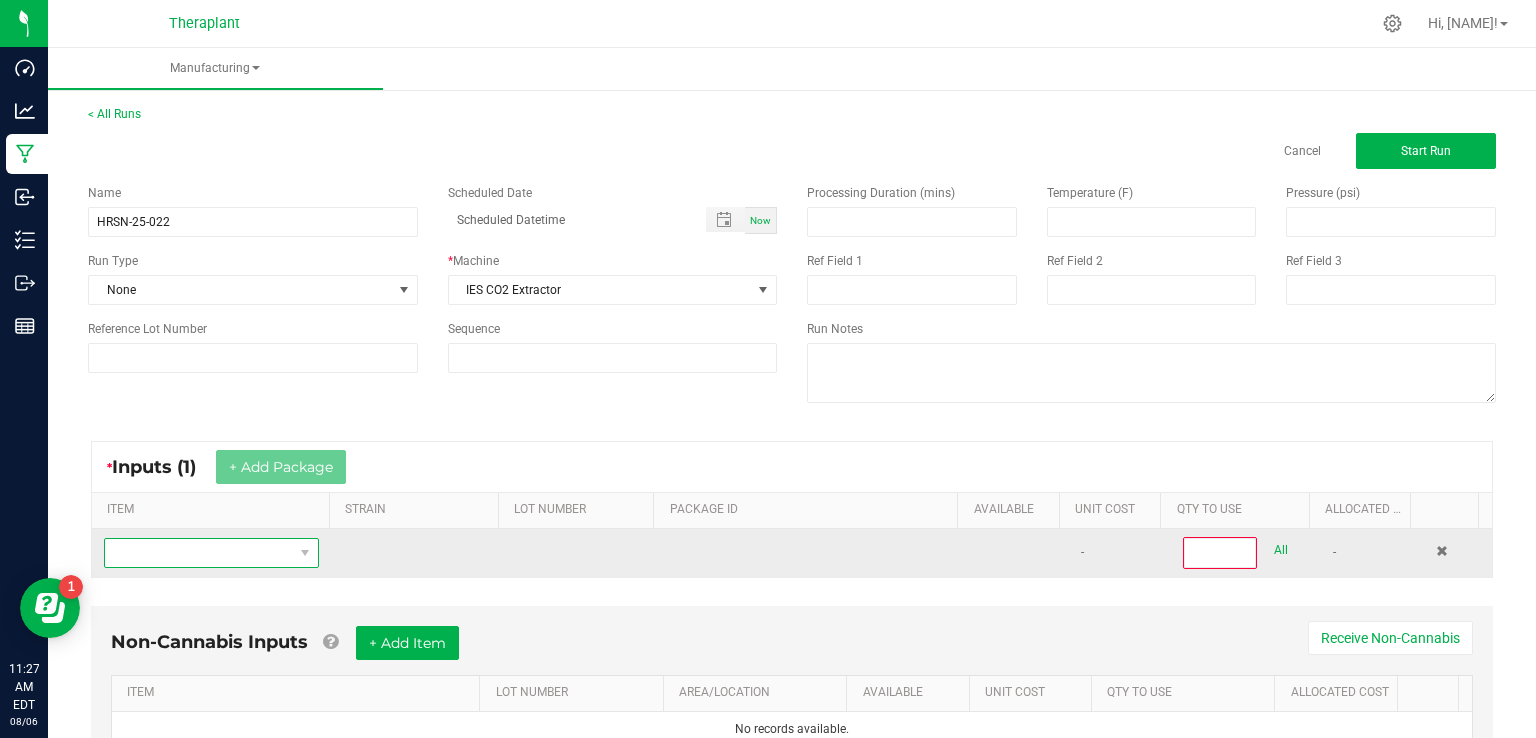 click at bounding box center [199, 553] 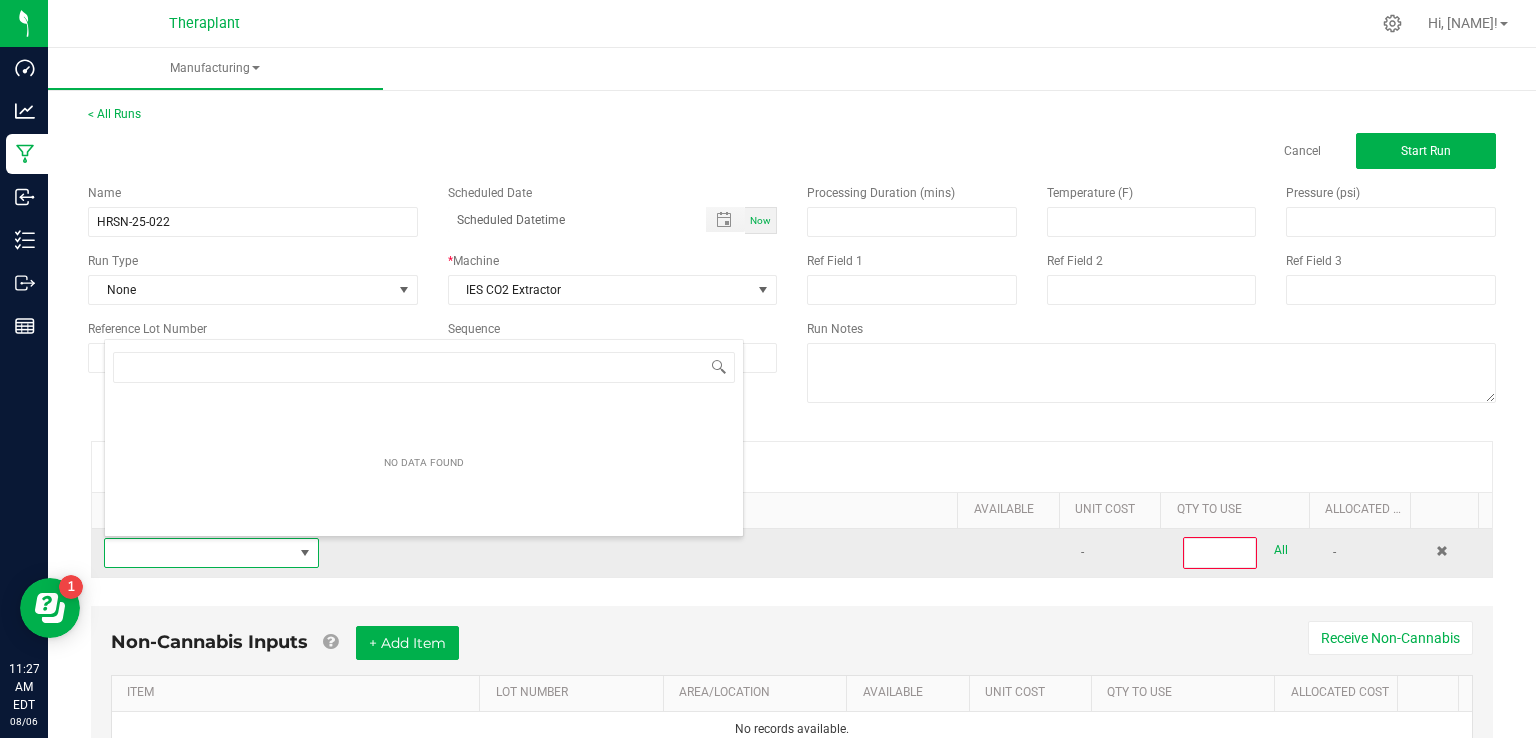 scroll, scrollTop: 99970, scrollLeft: 99790, axis: both 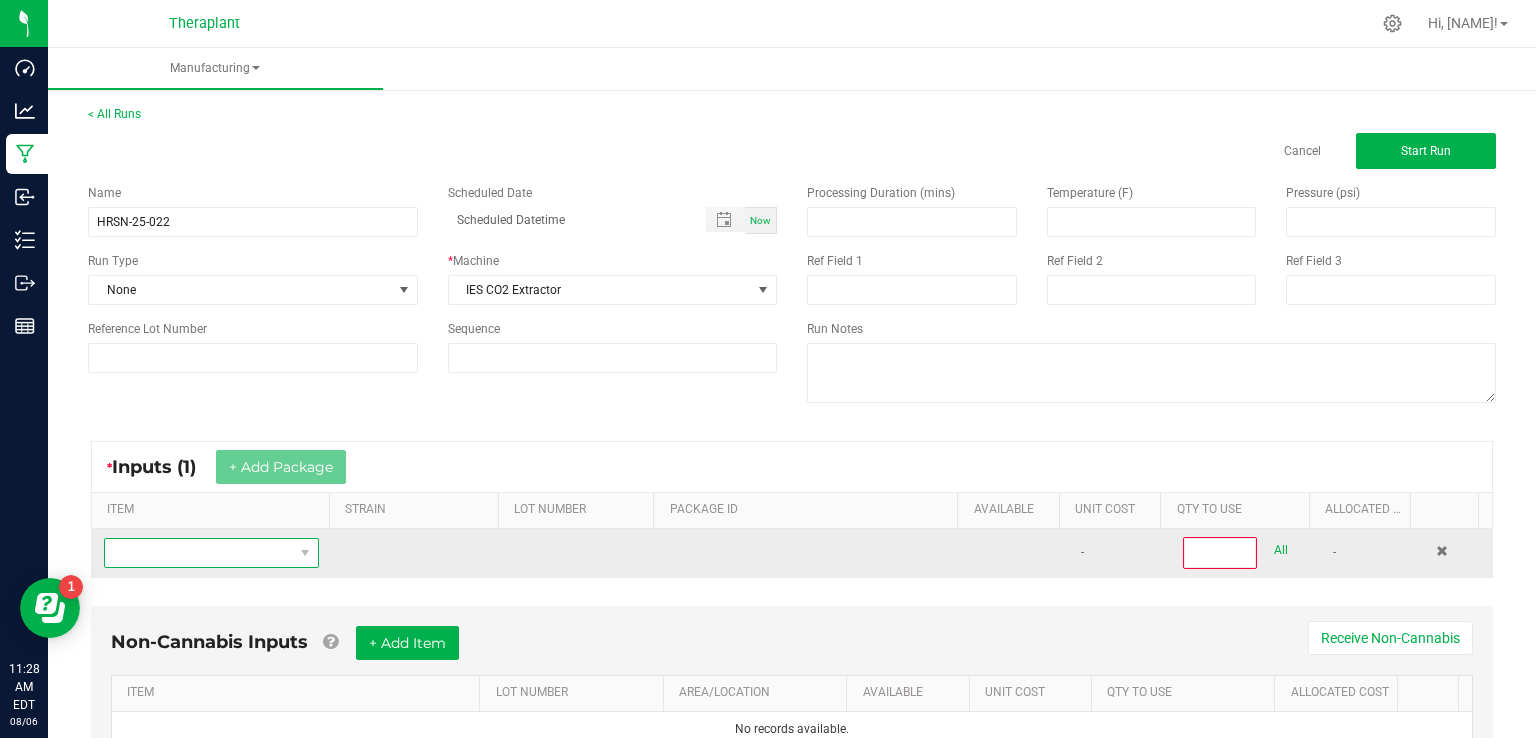 click at bounding box center (199, 553) 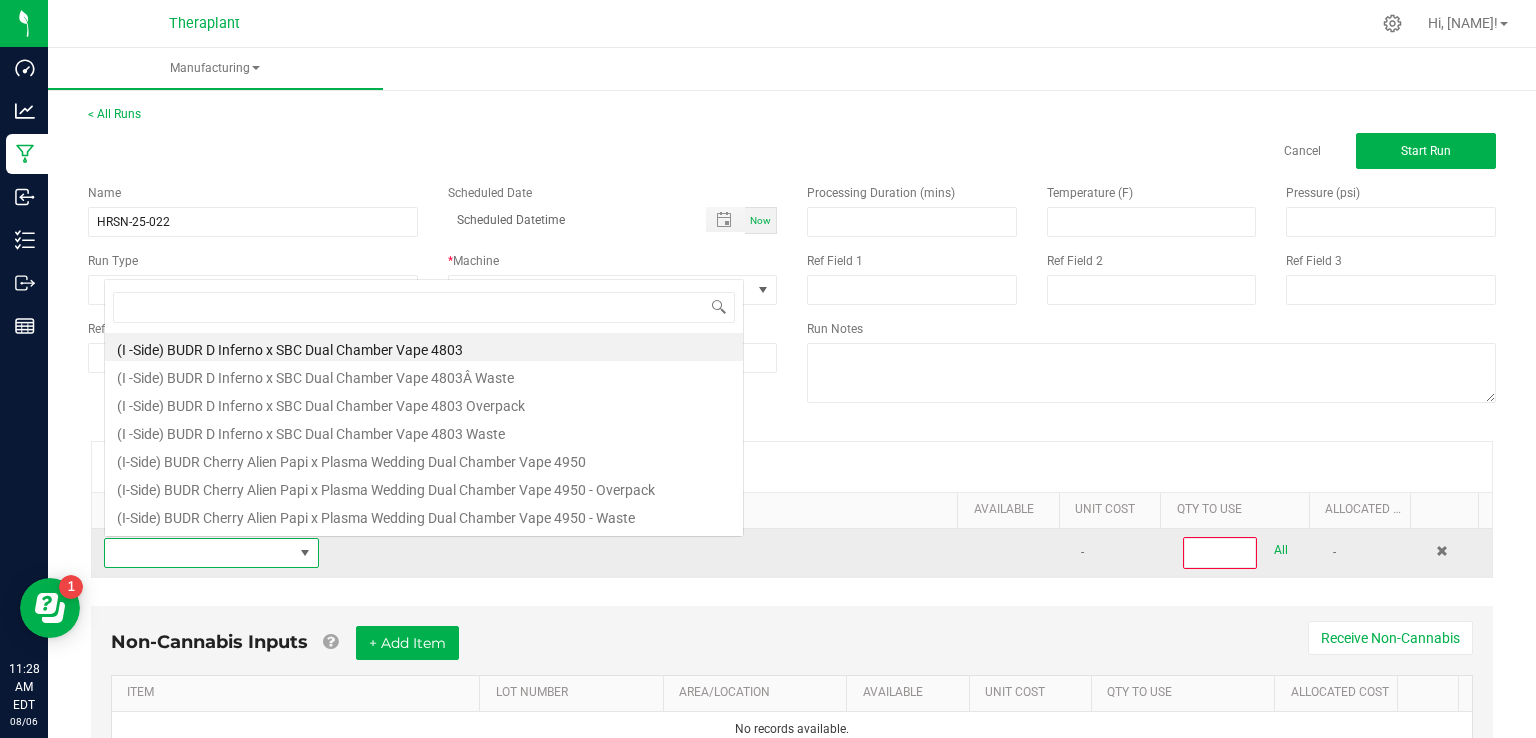 scroll, scrollTop: 0, scrollLeft: 0, axis: both 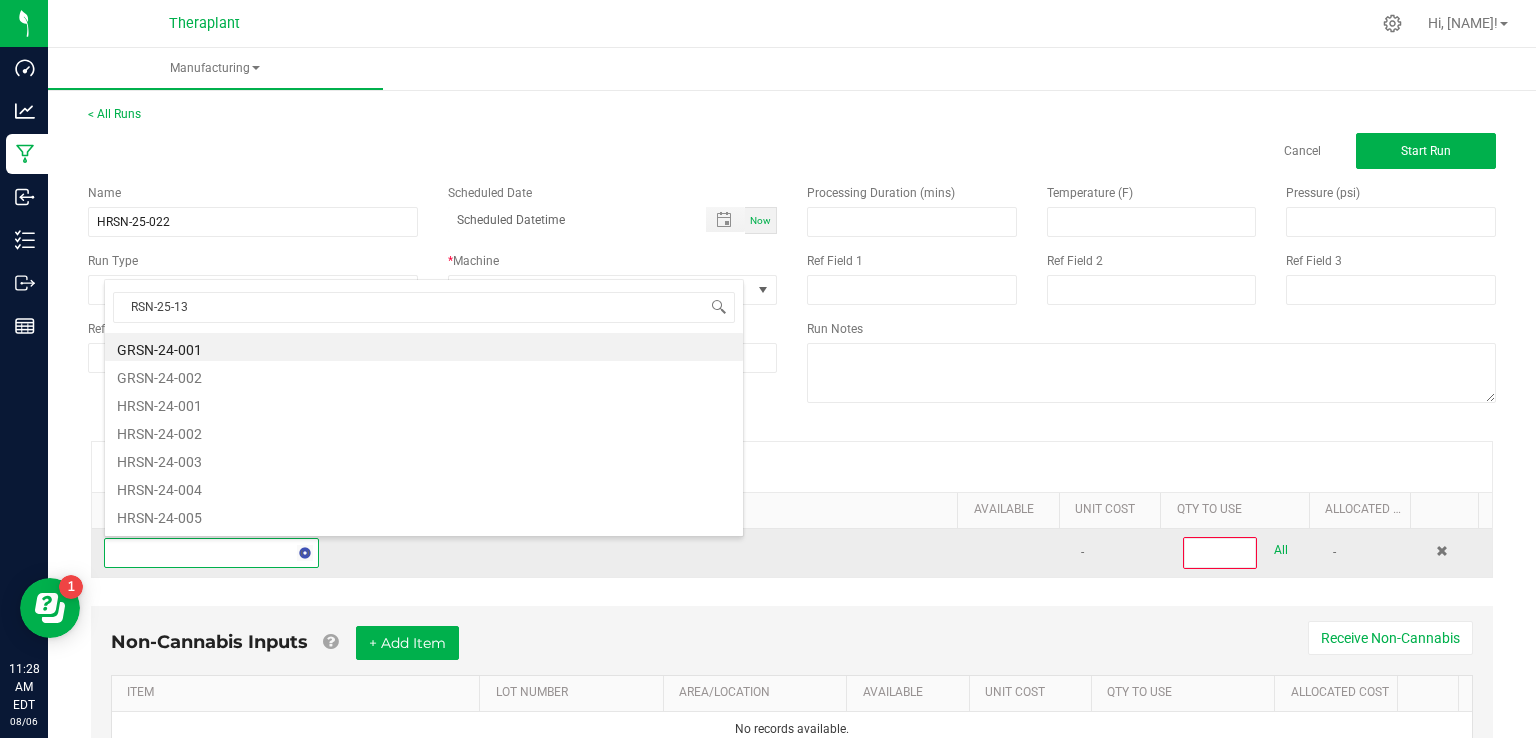 type on "RSN-25-133" 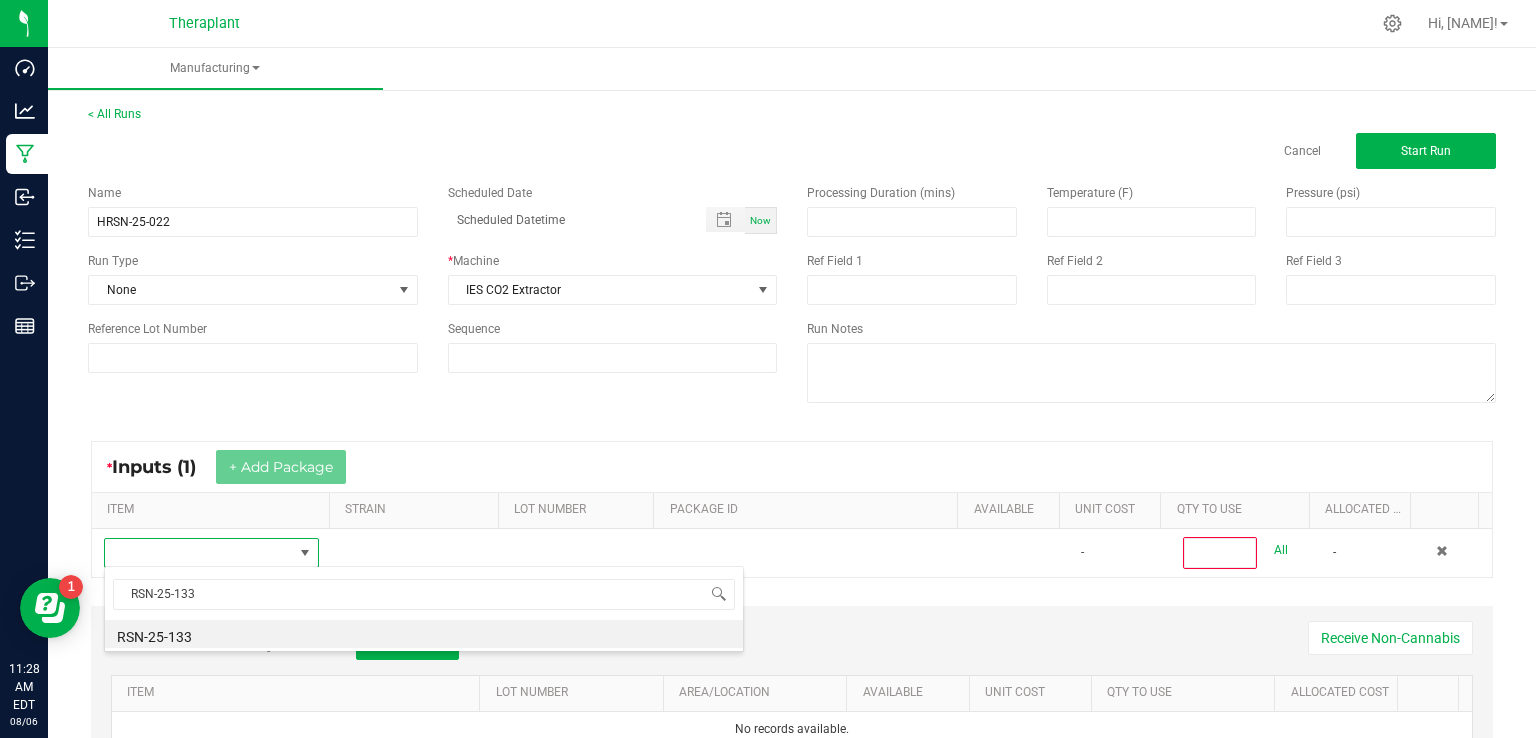 click on "Non-Cannabis Inputs   + Add Item   Receive Non-Cannabis" at bounding box center [792, 650] 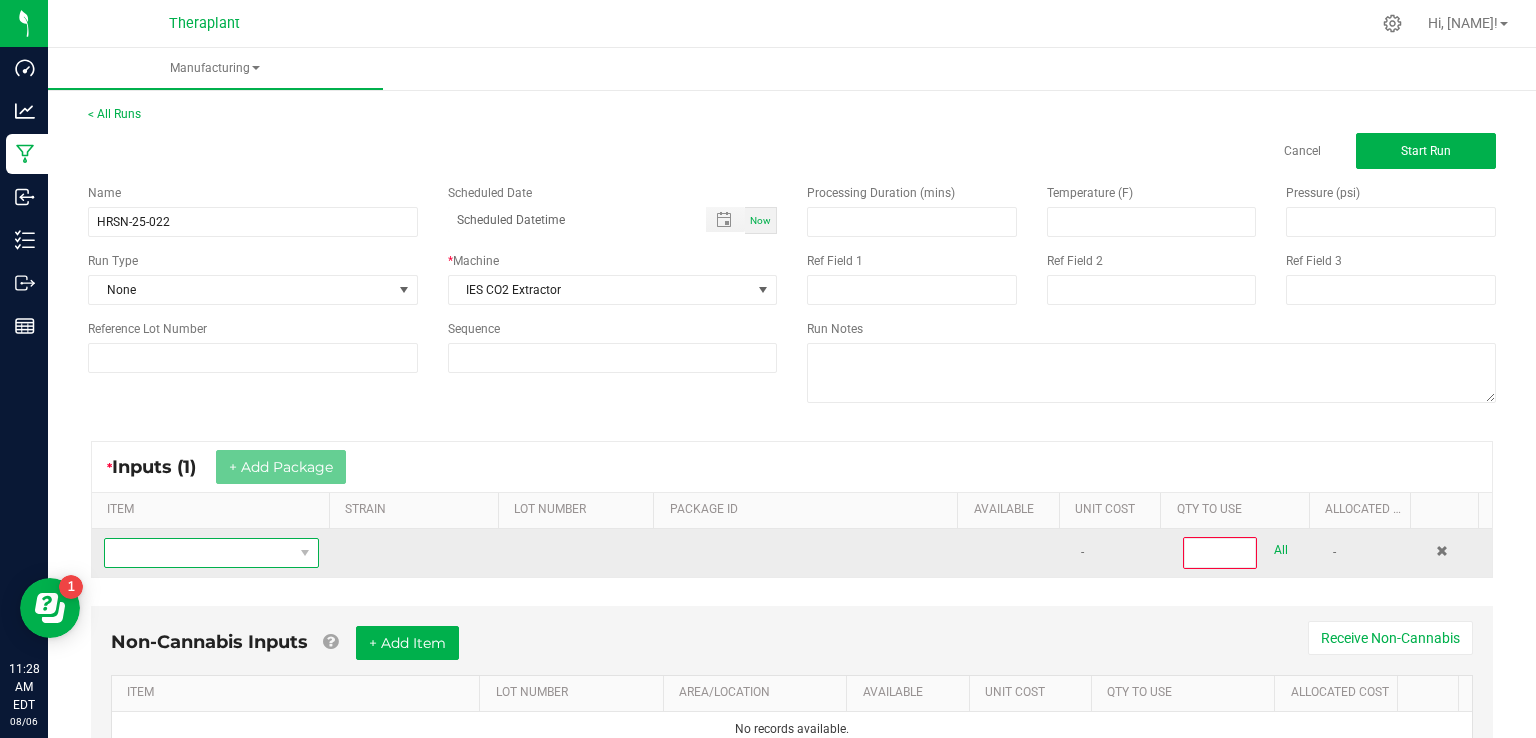 click at bounding box center (199, 553) 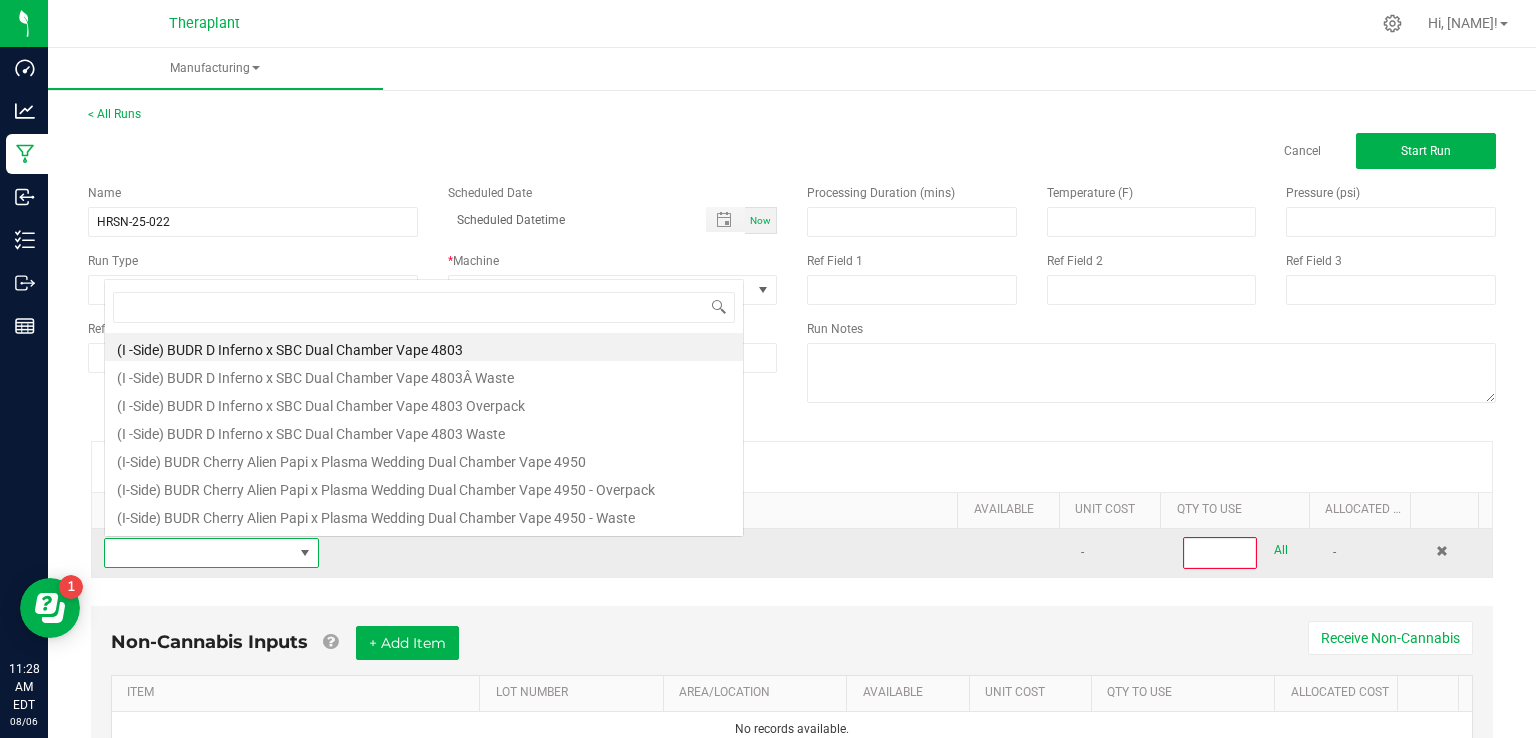 scroll, scrollTop: 0, scrollLeft: 0, axis: both 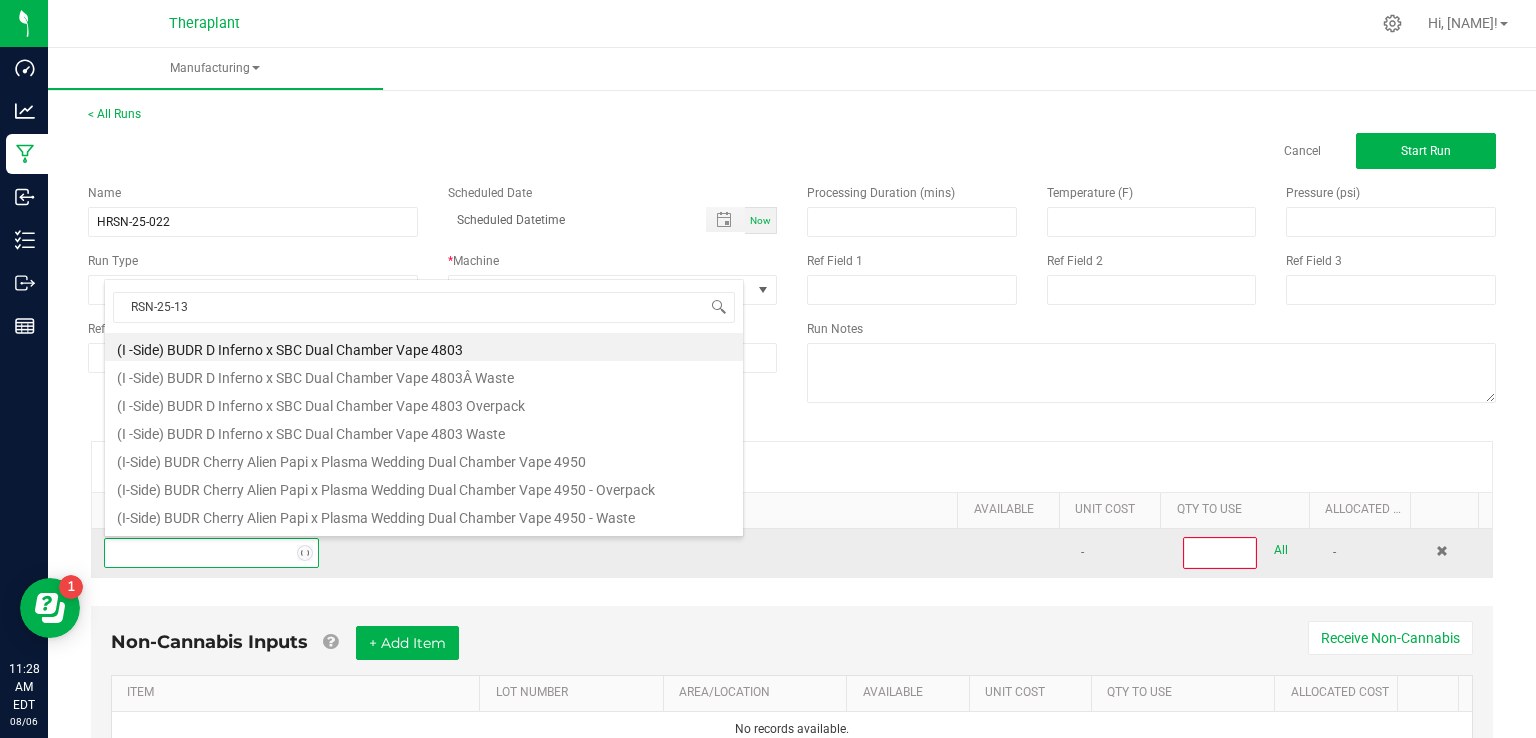 type on "RSN-25-133" 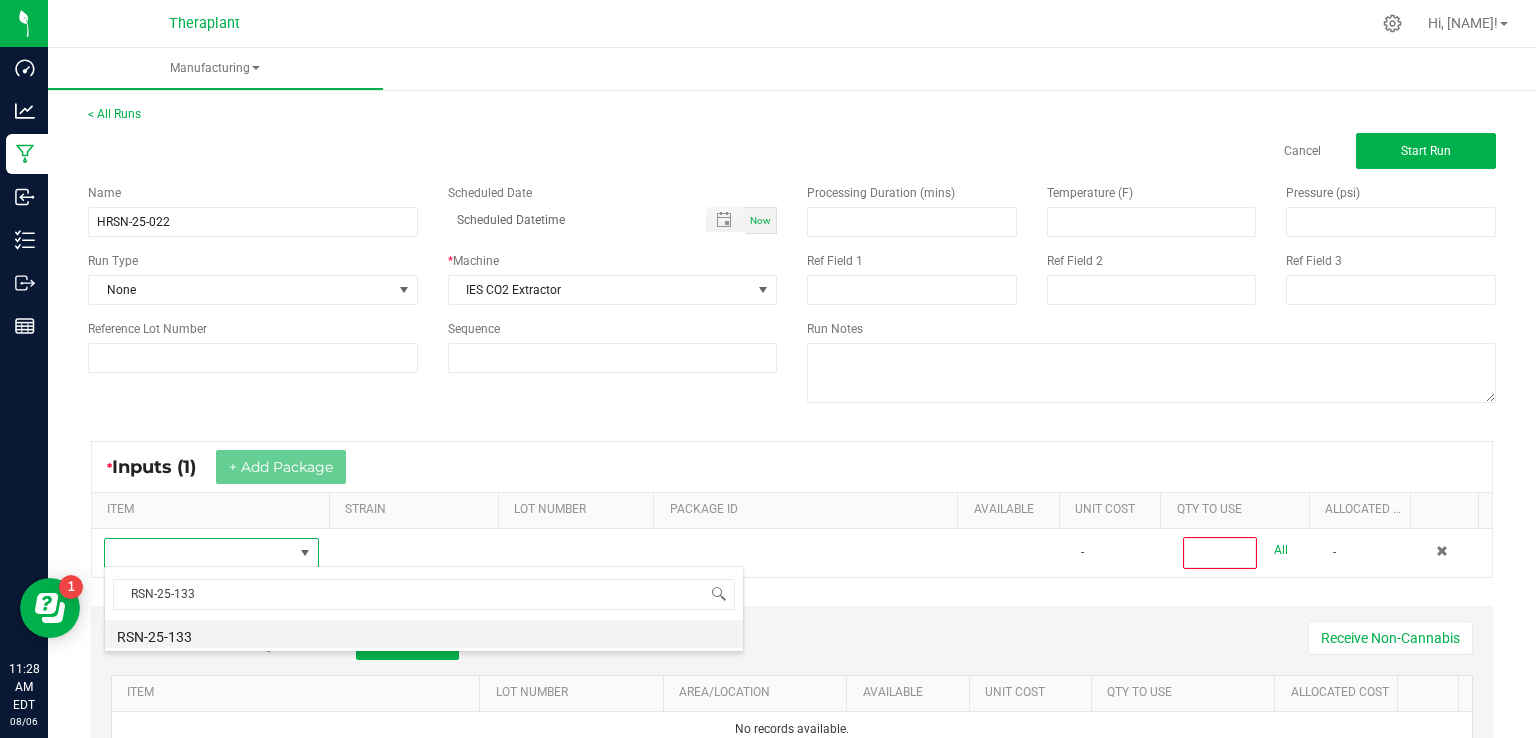 click on "RSN-25-133" at bounding box center [424, 634] 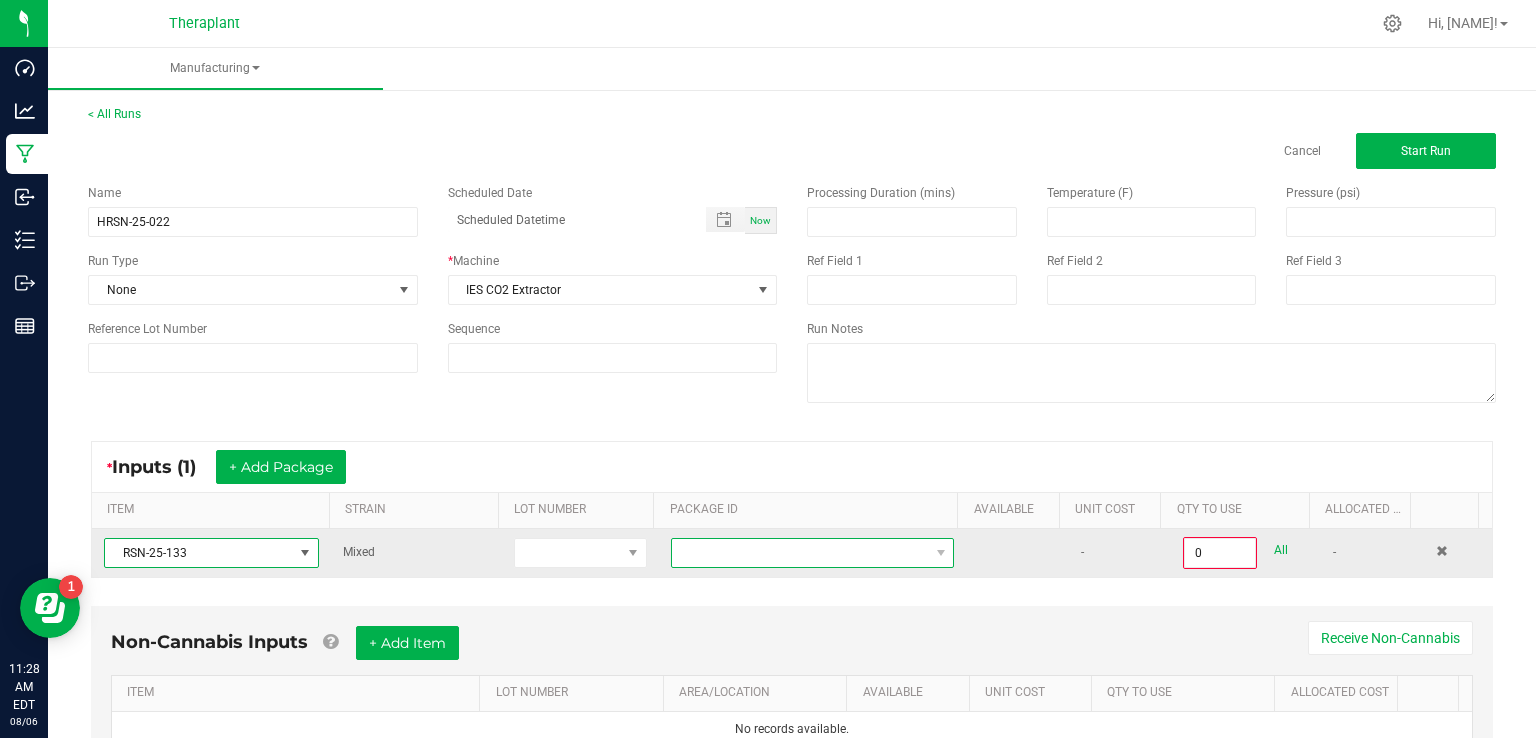 click at bounding box center [800, 553] 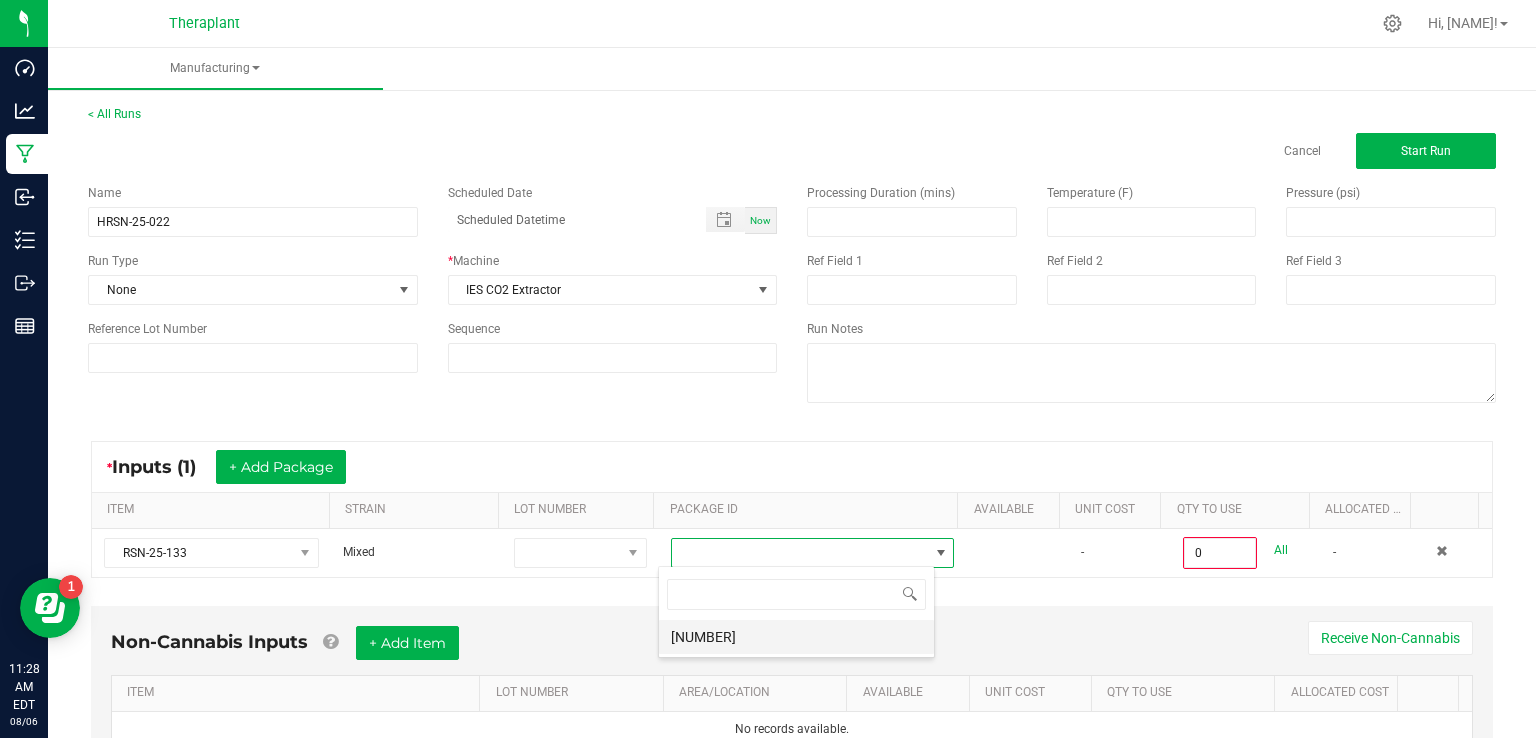 scroll, scrollTop: 99970, scrollLeft: 99723, axis: both 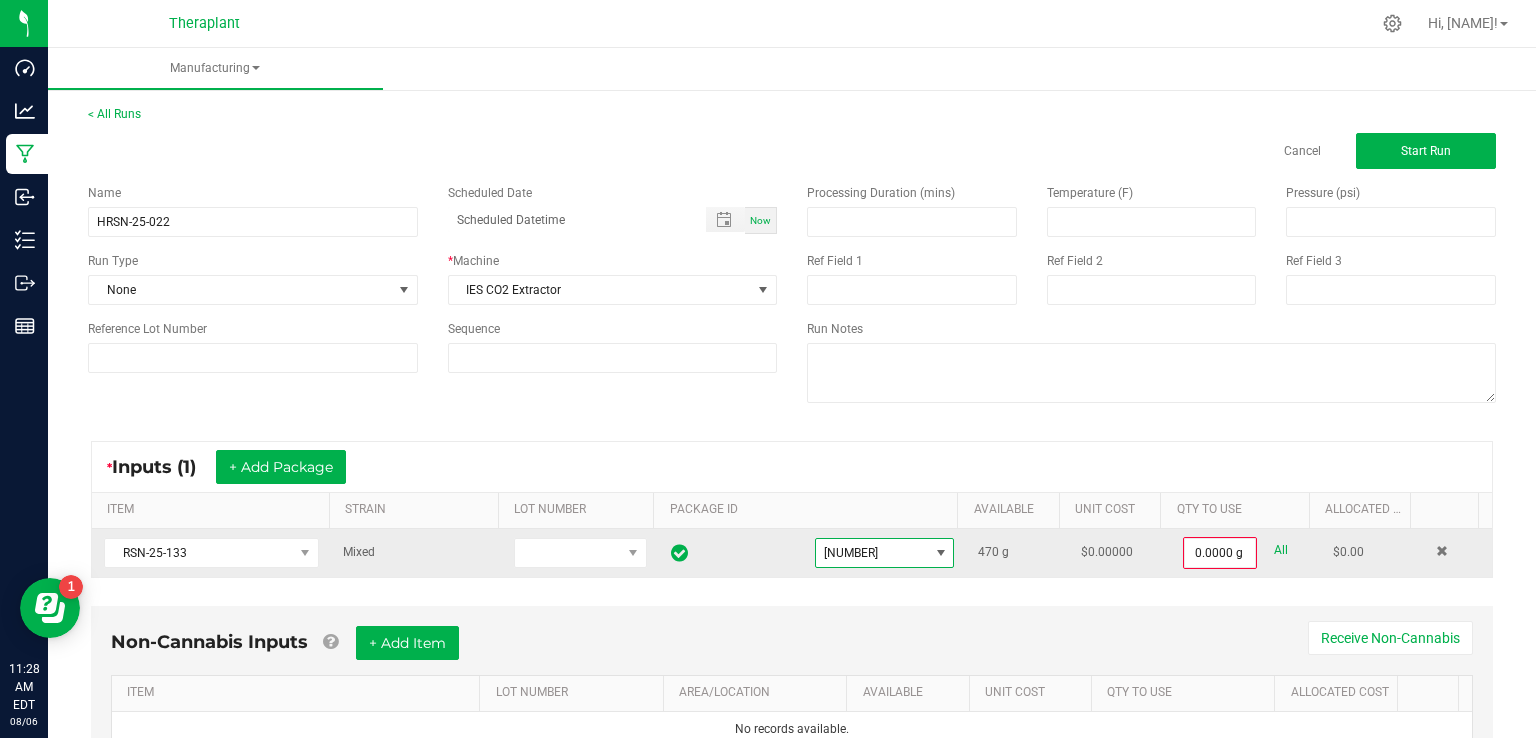 click on "All" at bounding box center [1281, 550] 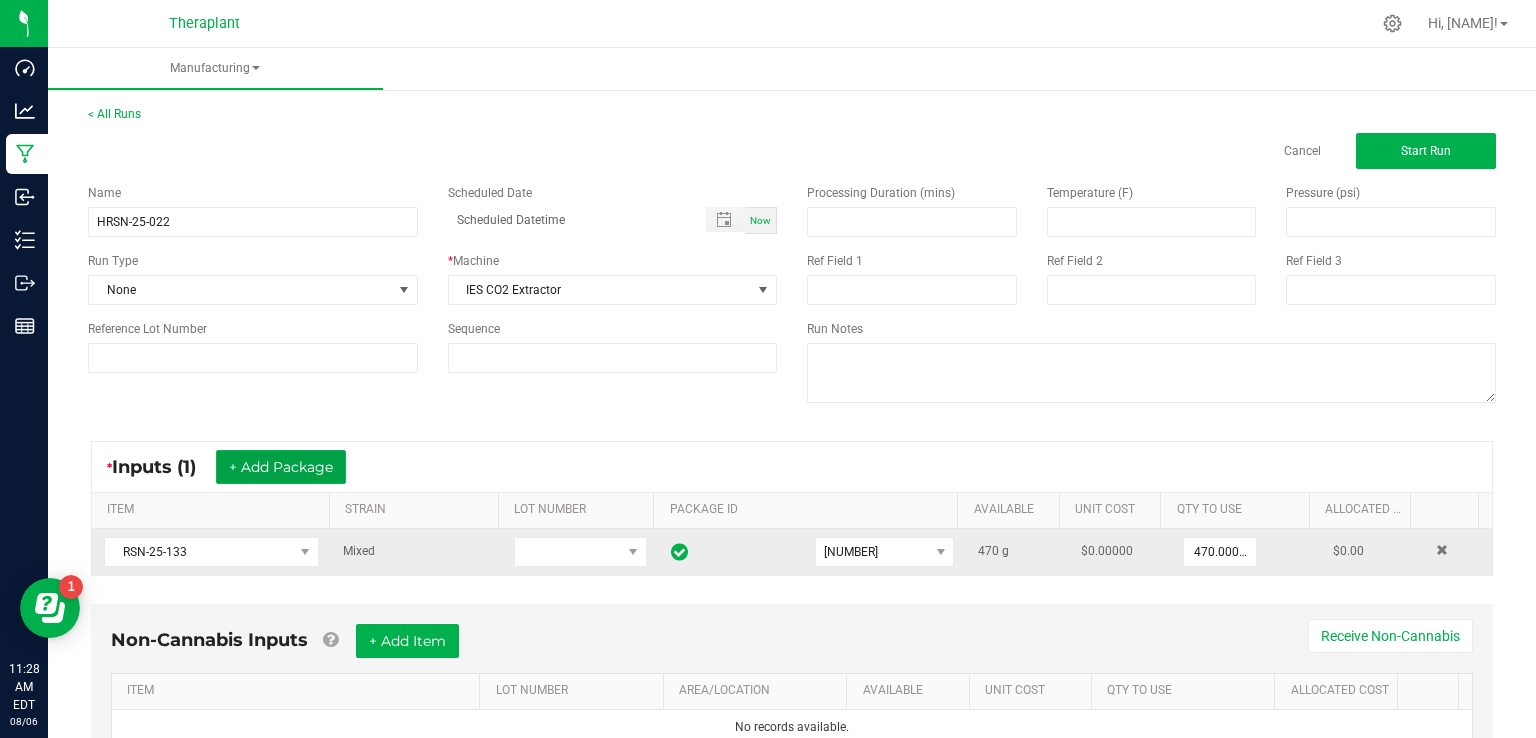 click on "+ Add Package" at bounding box center (281, 467) 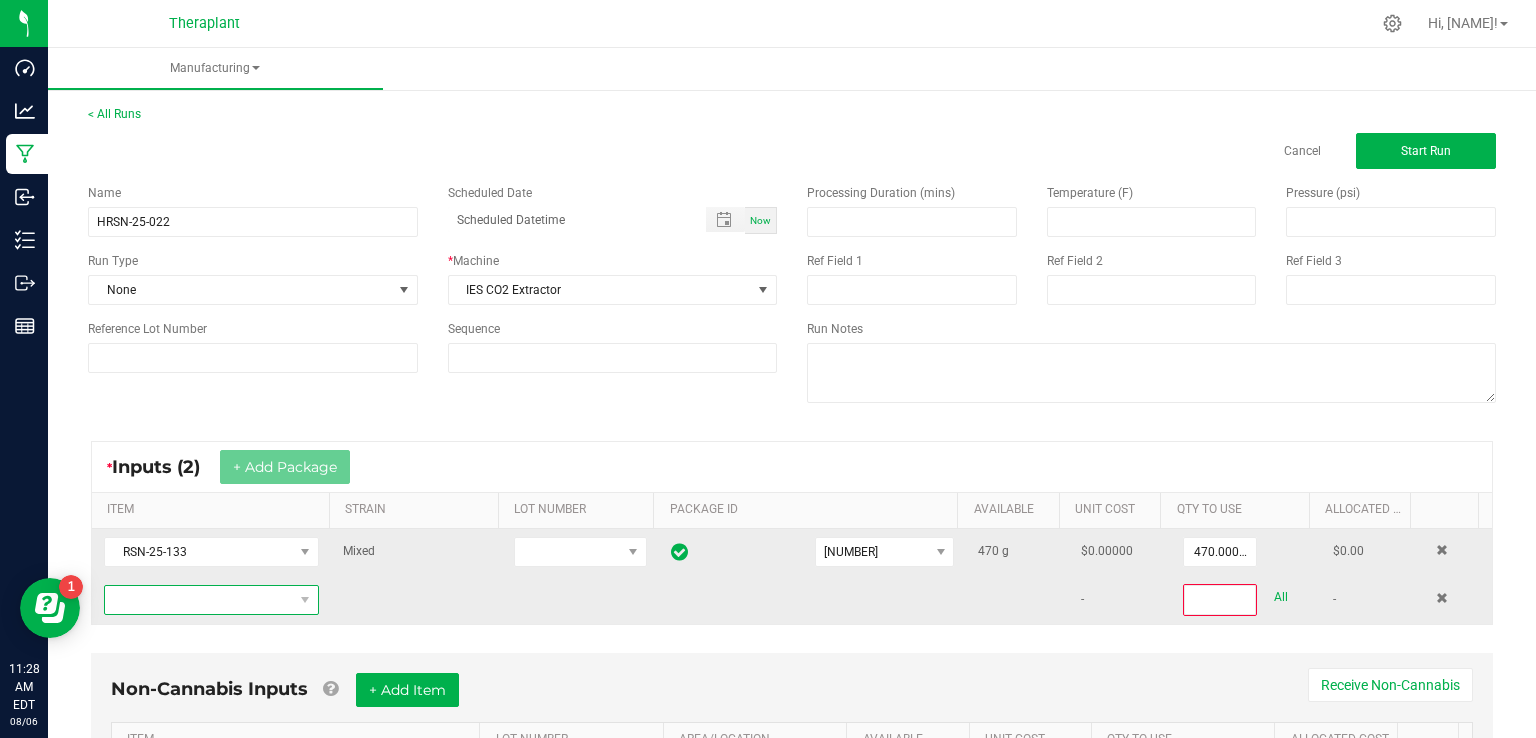 click at bounding box center [199, 600] 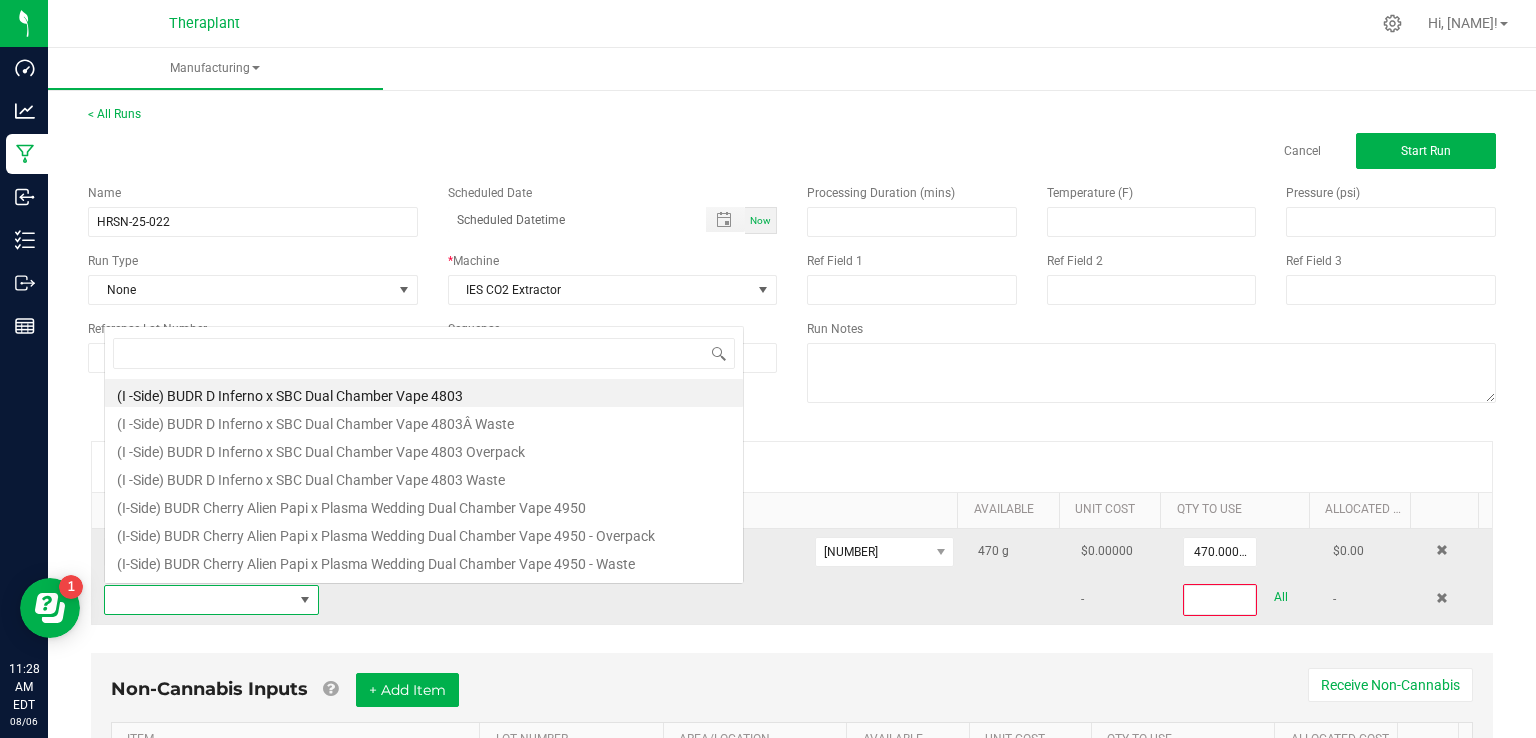 scroll, scrollTop: 0, scrollLeft: 0, axis: both 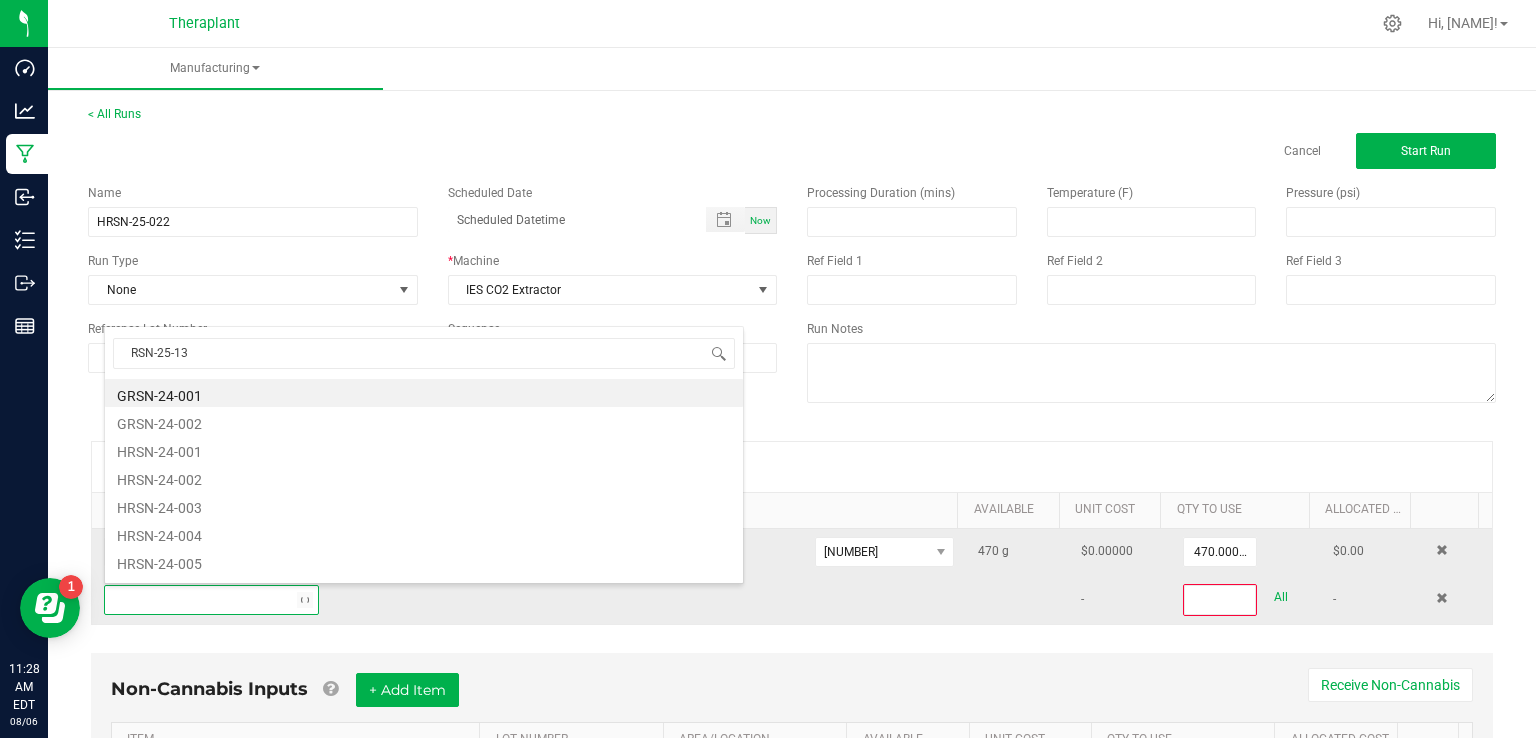 type on "RSN-25-134" 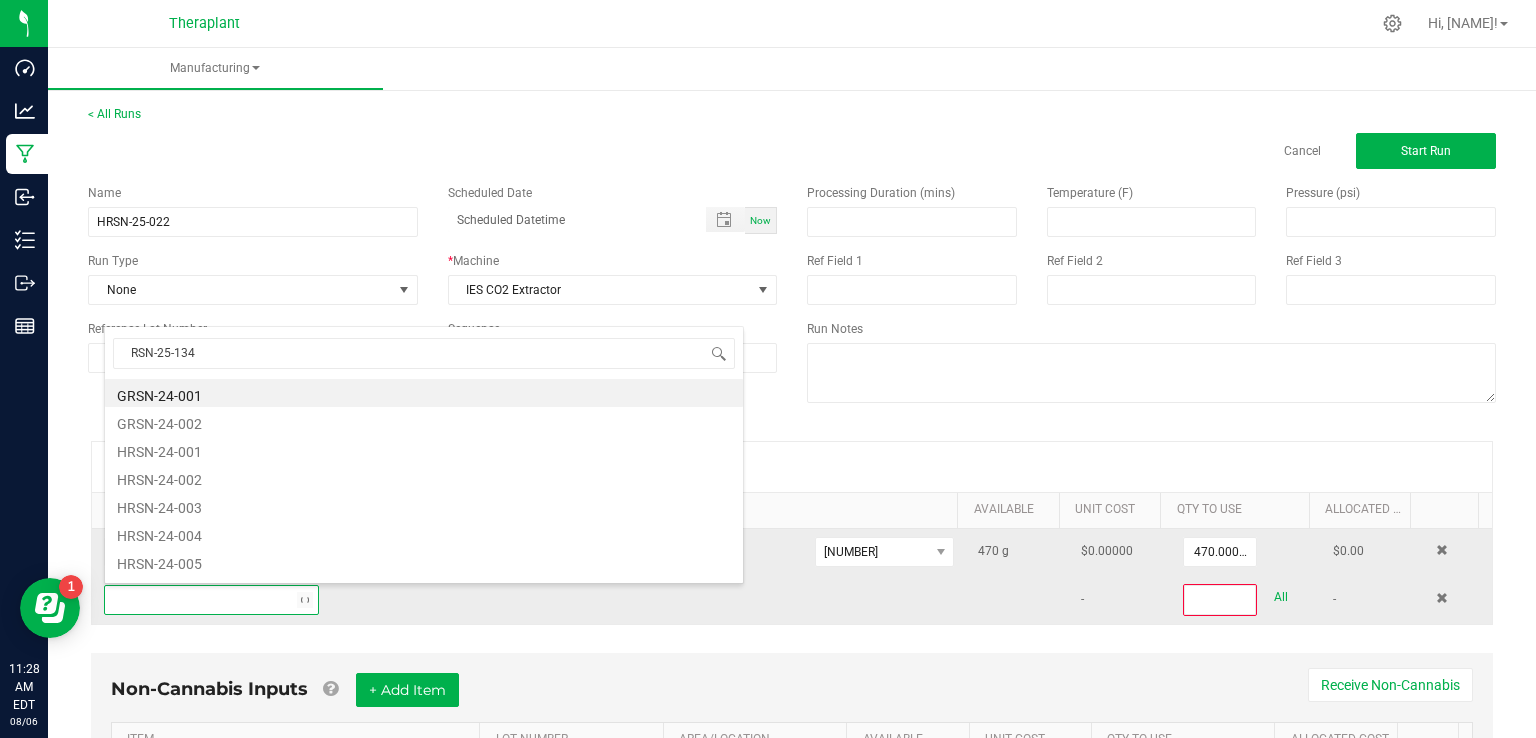 scroll, scrollTop: 0, scrollLeft: 0, axis: both 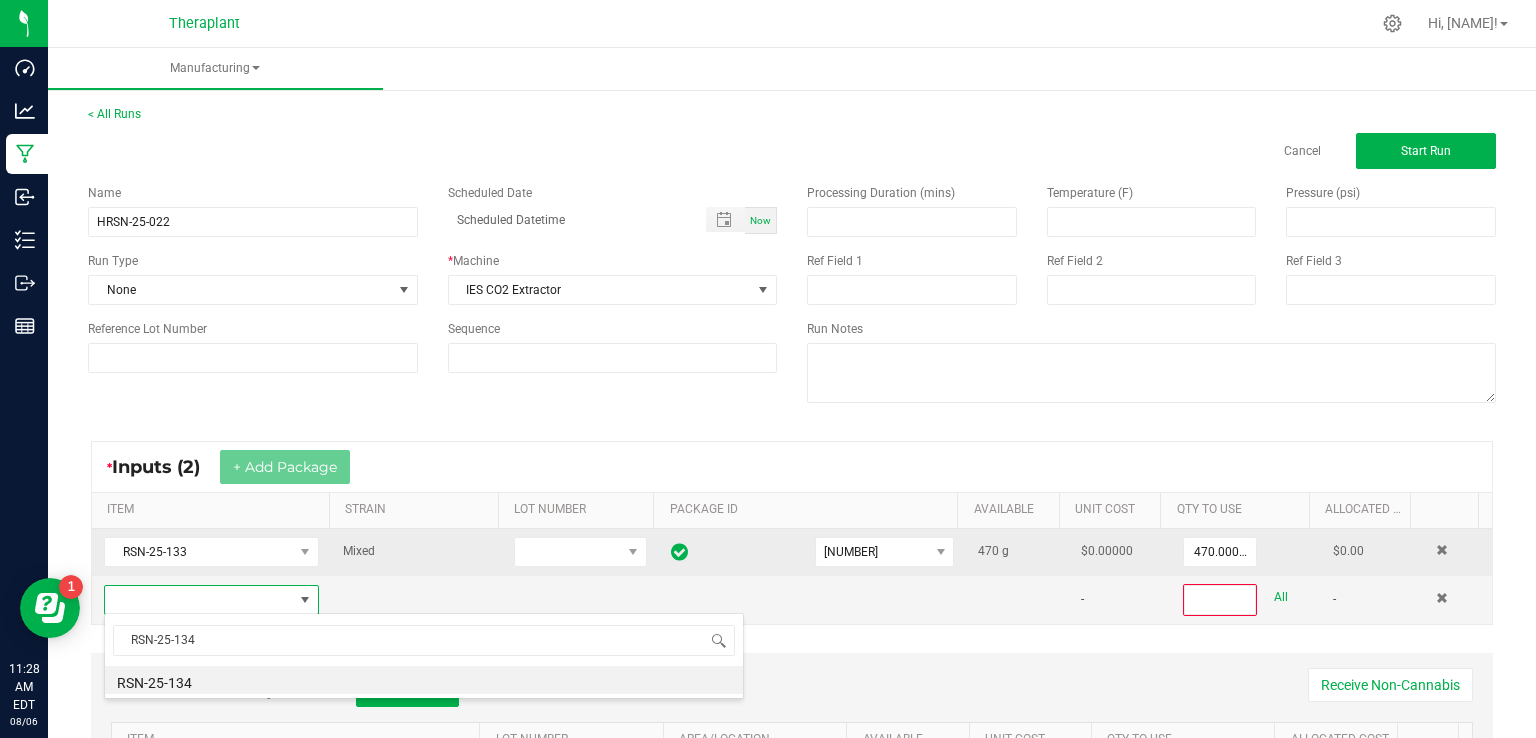 drag, startPoint x: 182, startPoint y: 674, endPoint x: 192, endPoint y: 672, distance: 10.198039 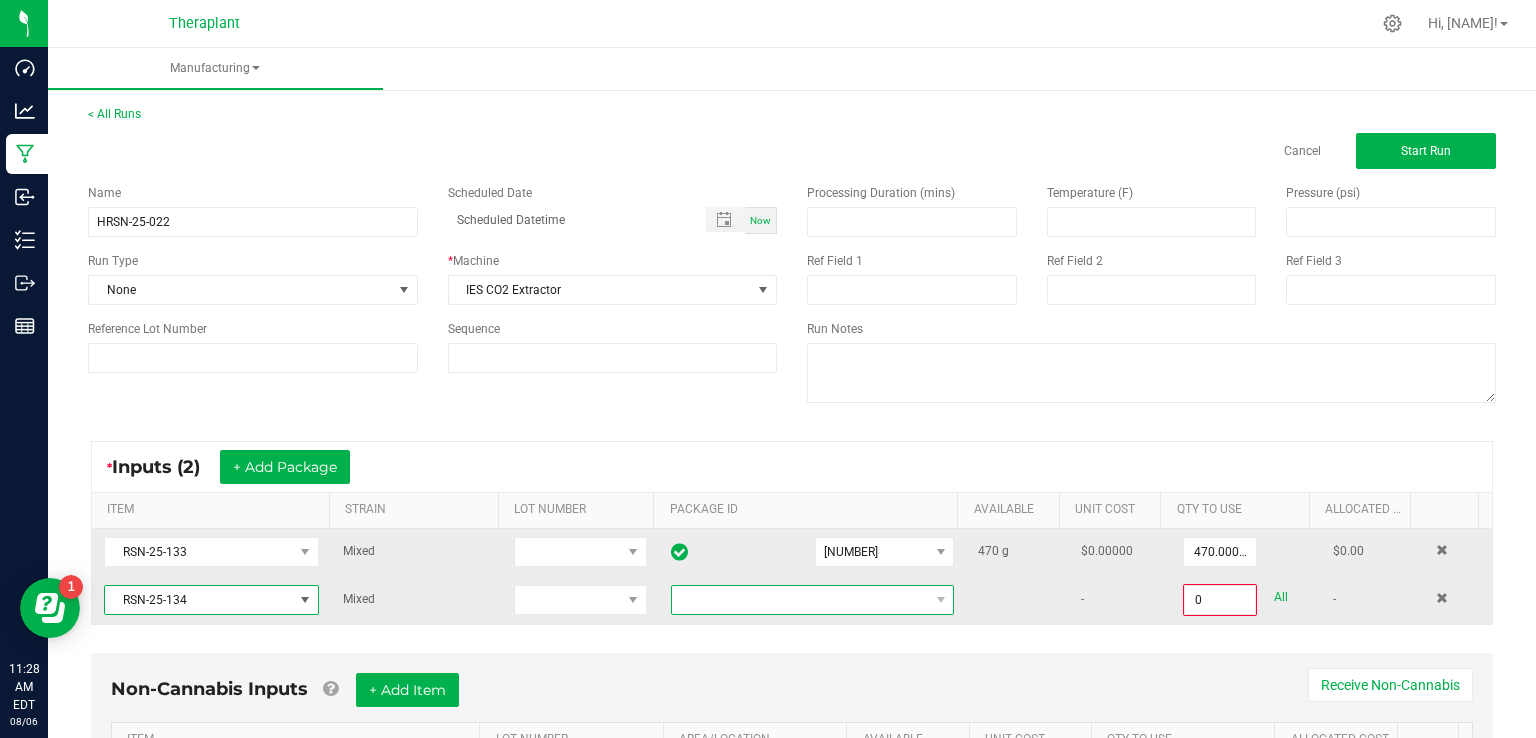 click at bounding box center [800, 600] 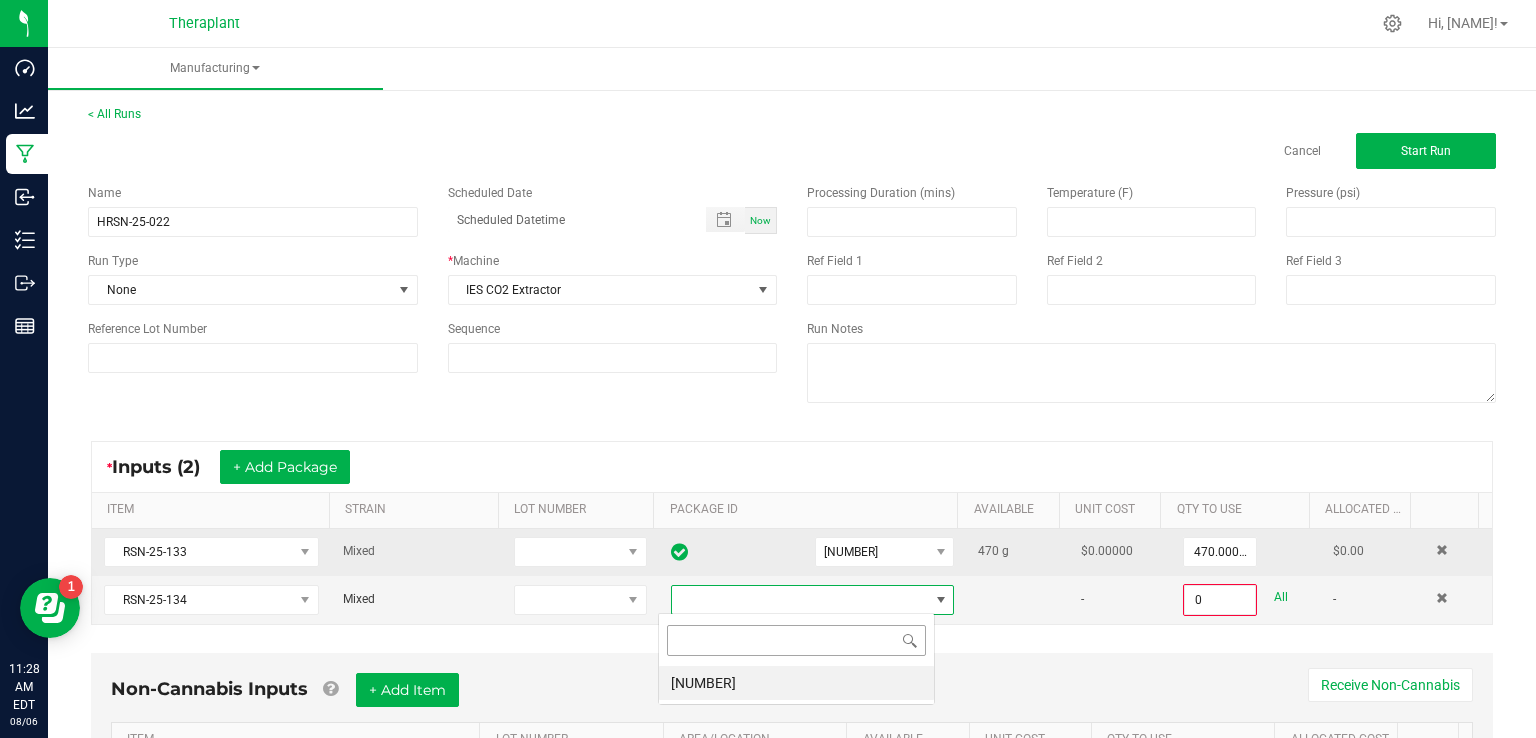 scroll, scrollTop: 99970, scrollLeft: 99723, axis: both 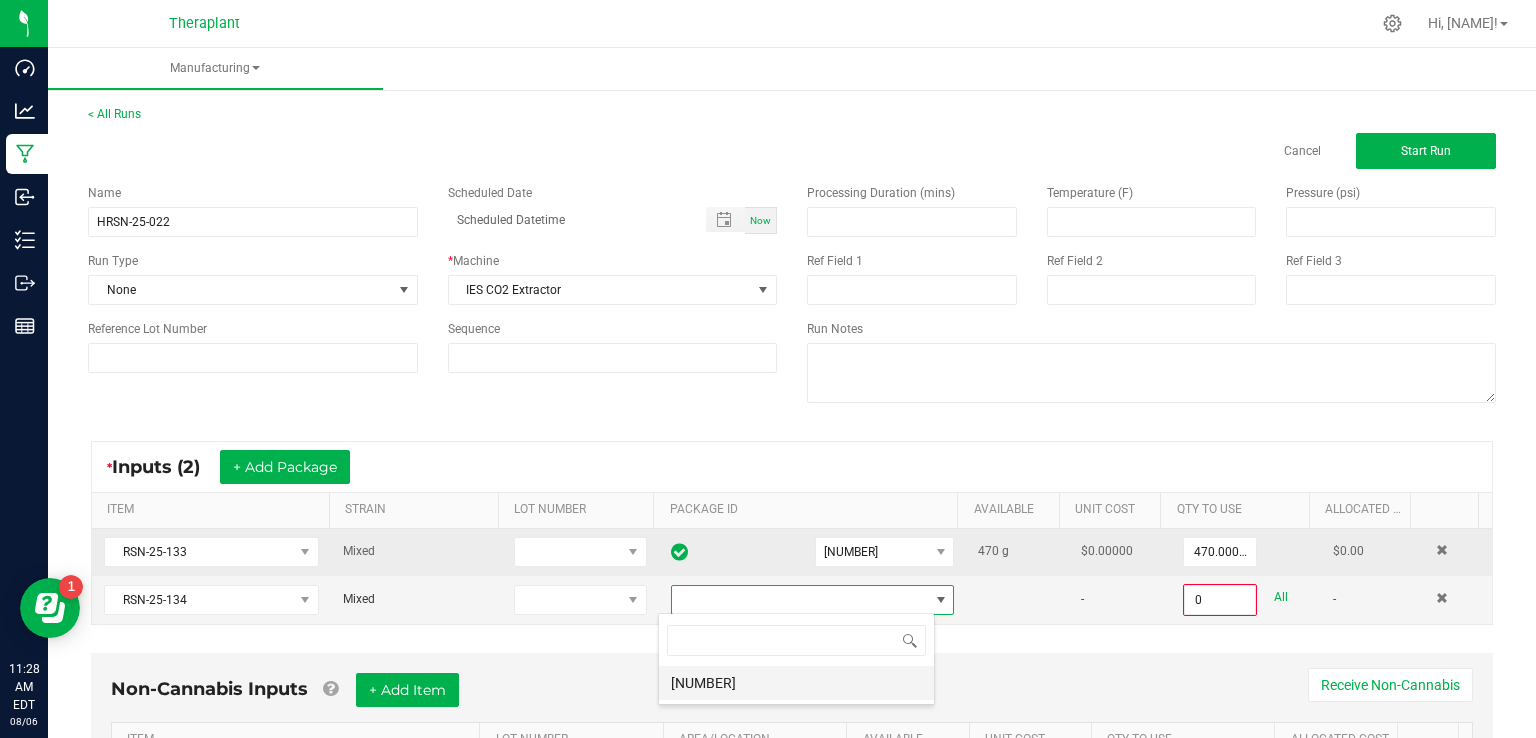 click on "[NUMBER]" at bounding box center [796, 683] 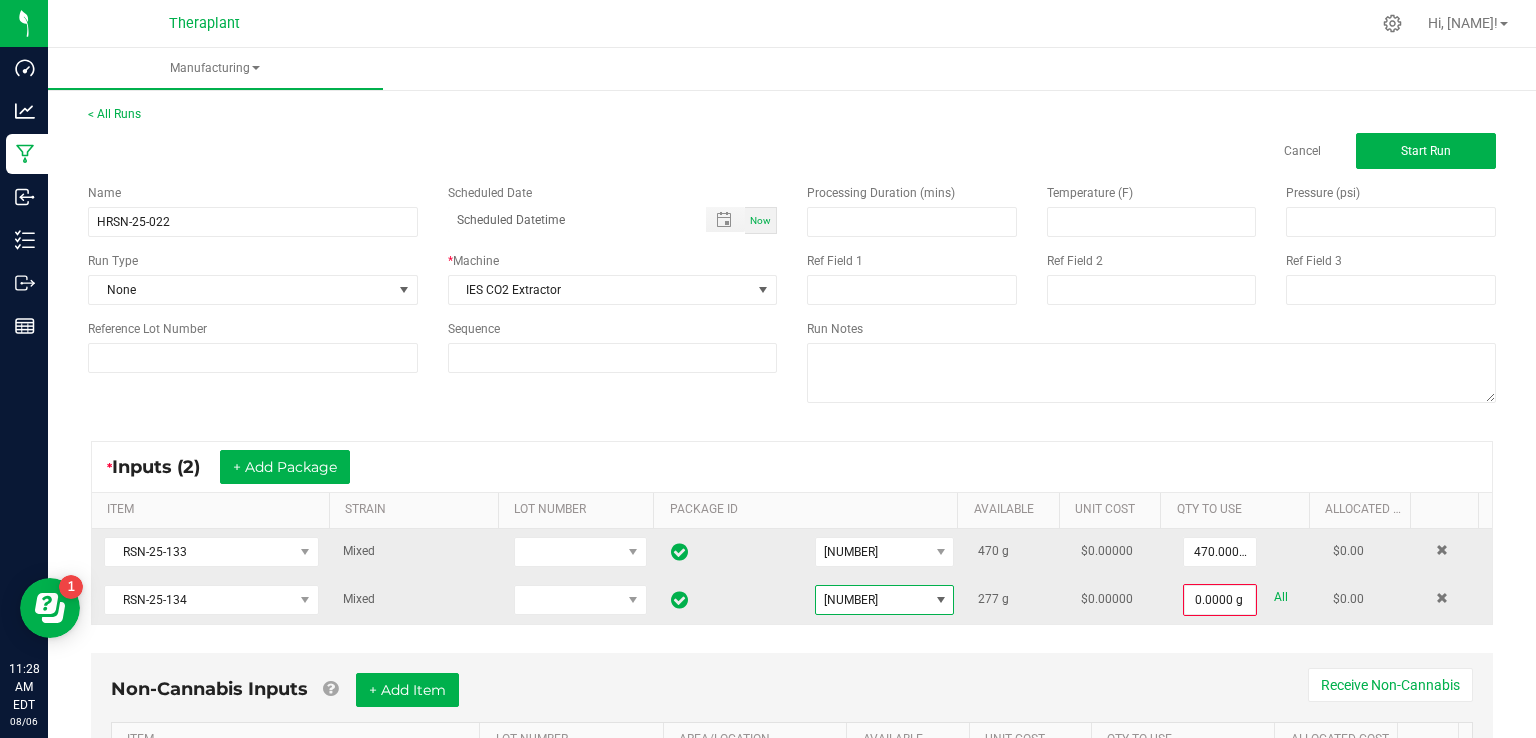 click on "All" at bounding box center [1281, 597] 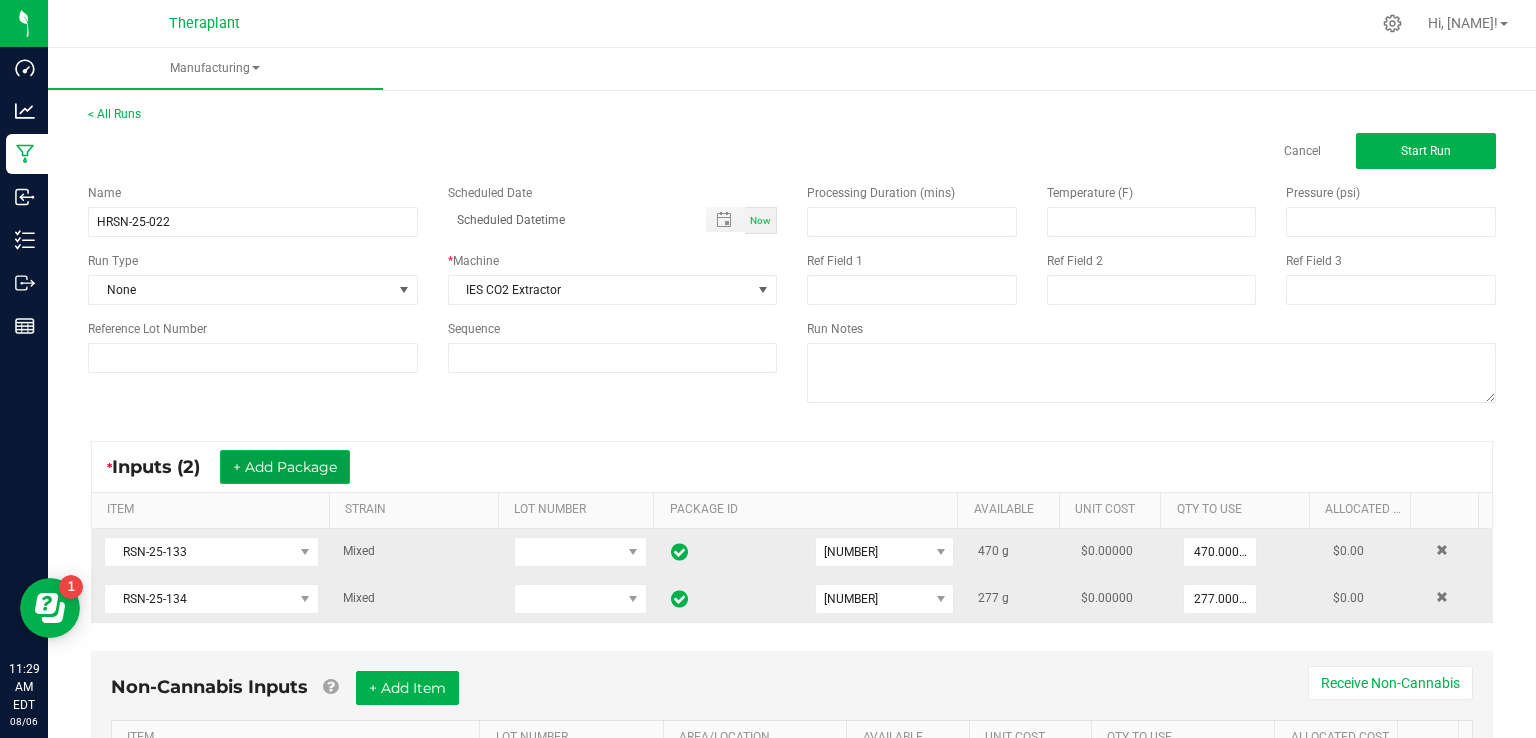 click on "+ Add Package" at bounding box center [285, 467] 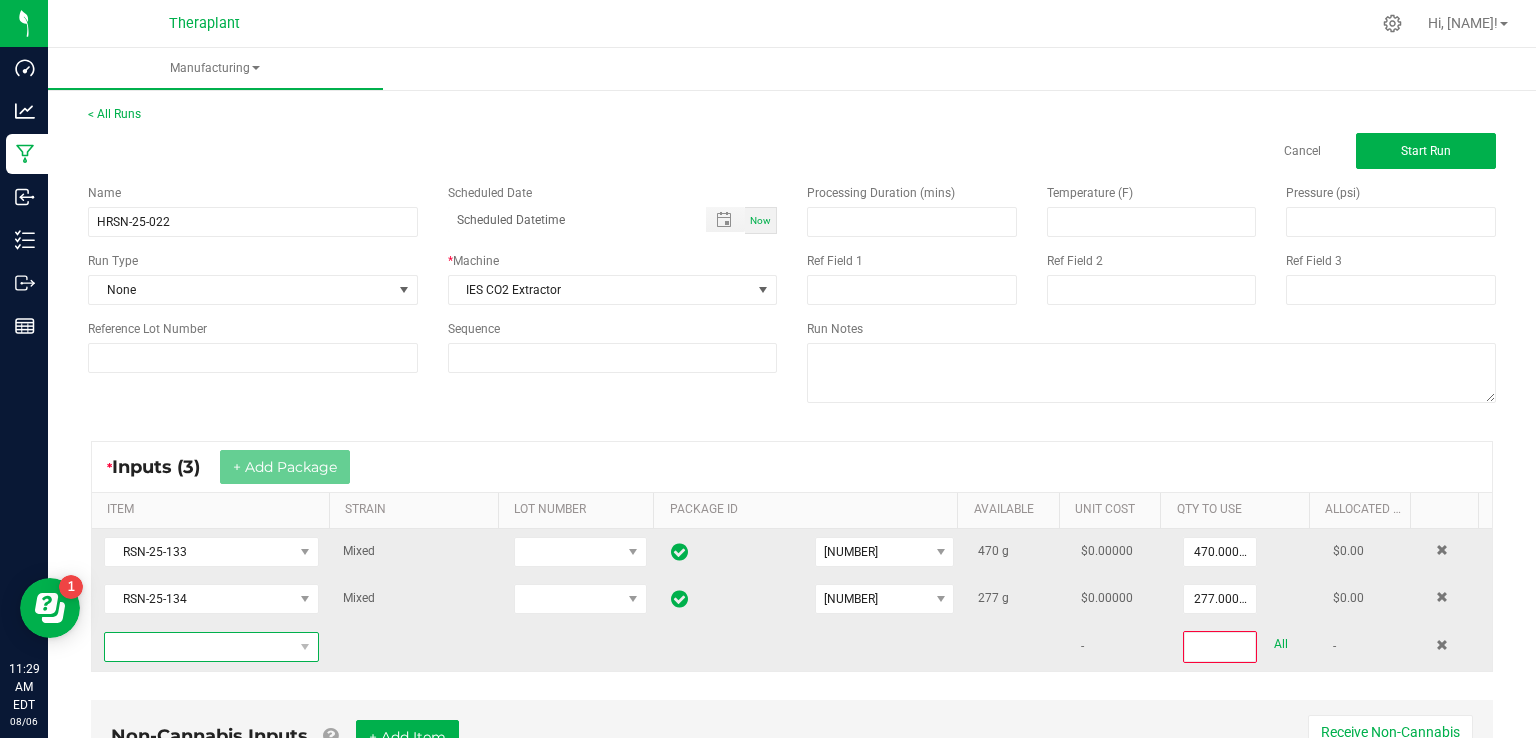 click at bounding box center [199, 647] 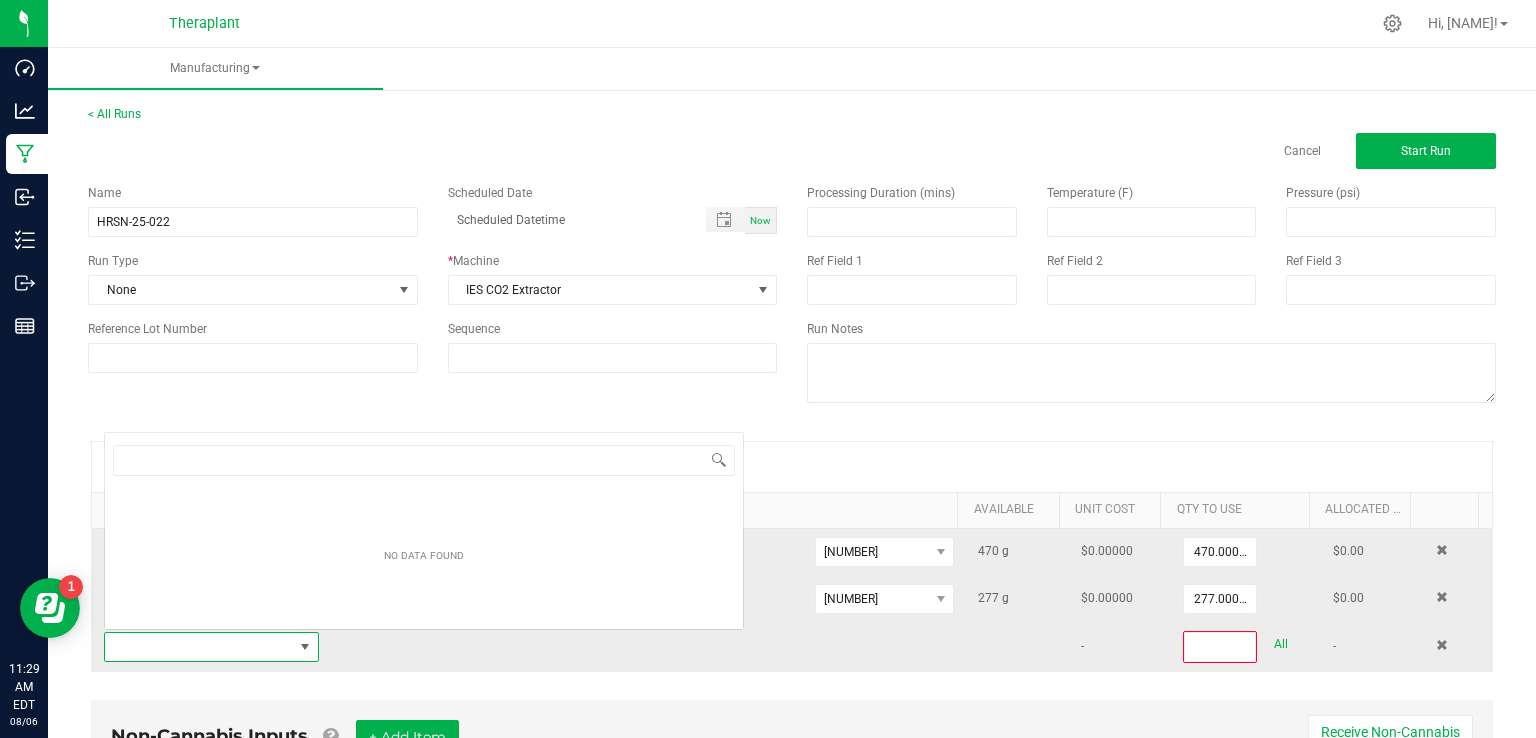 scroll, scrollTop: 0, scrollLeft: 0, axis: both 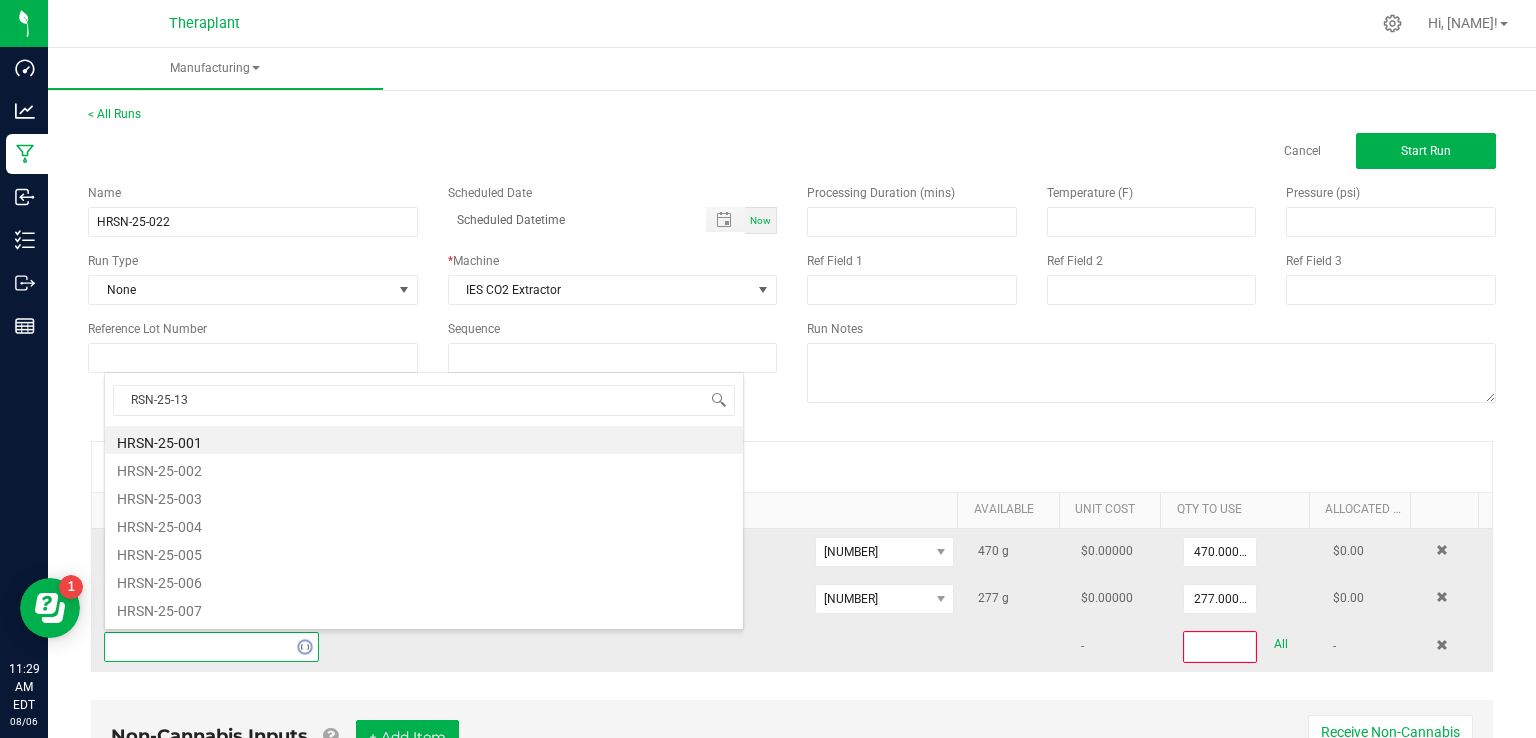 type on "RSN-25-136" 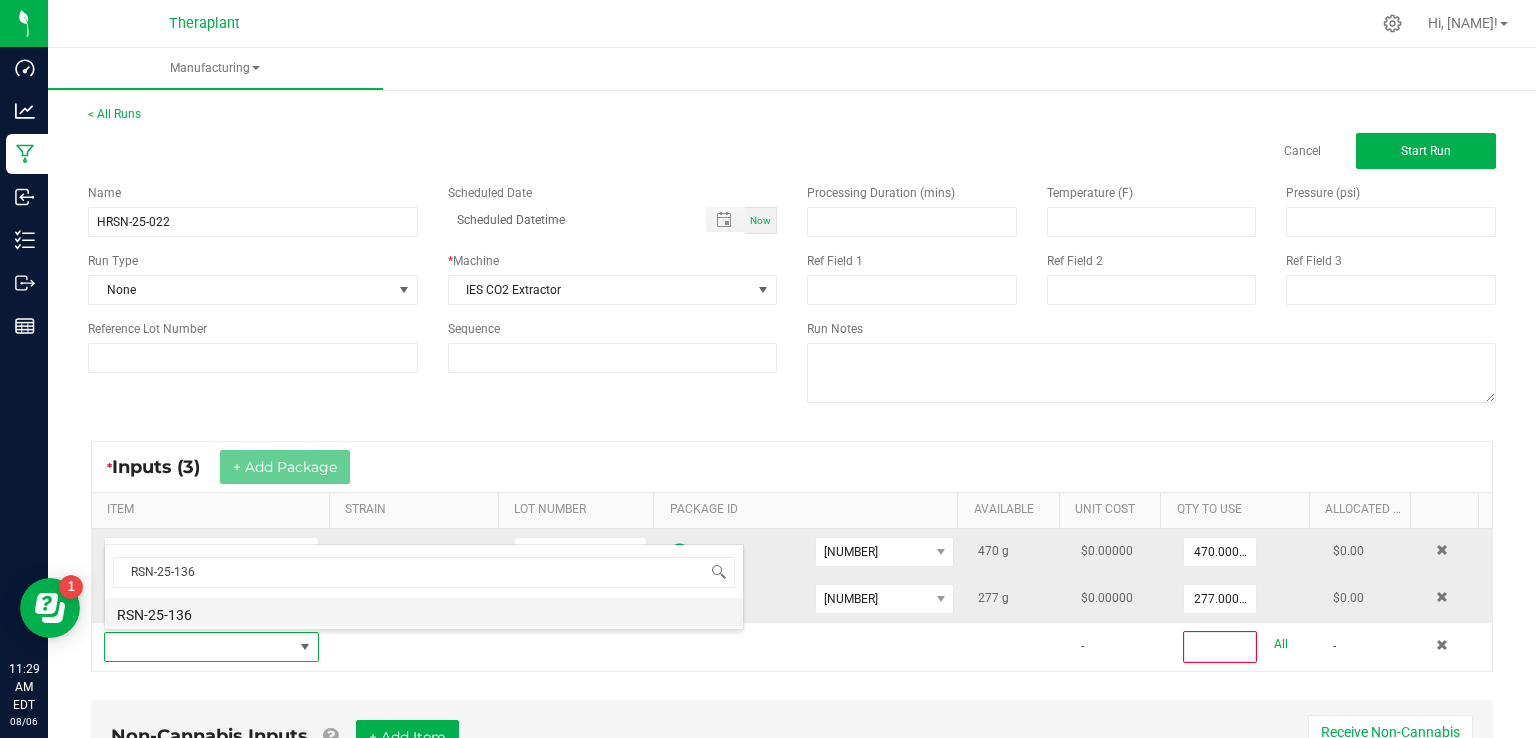 click on "RSN-25-136" at bounding box center (424, 612) 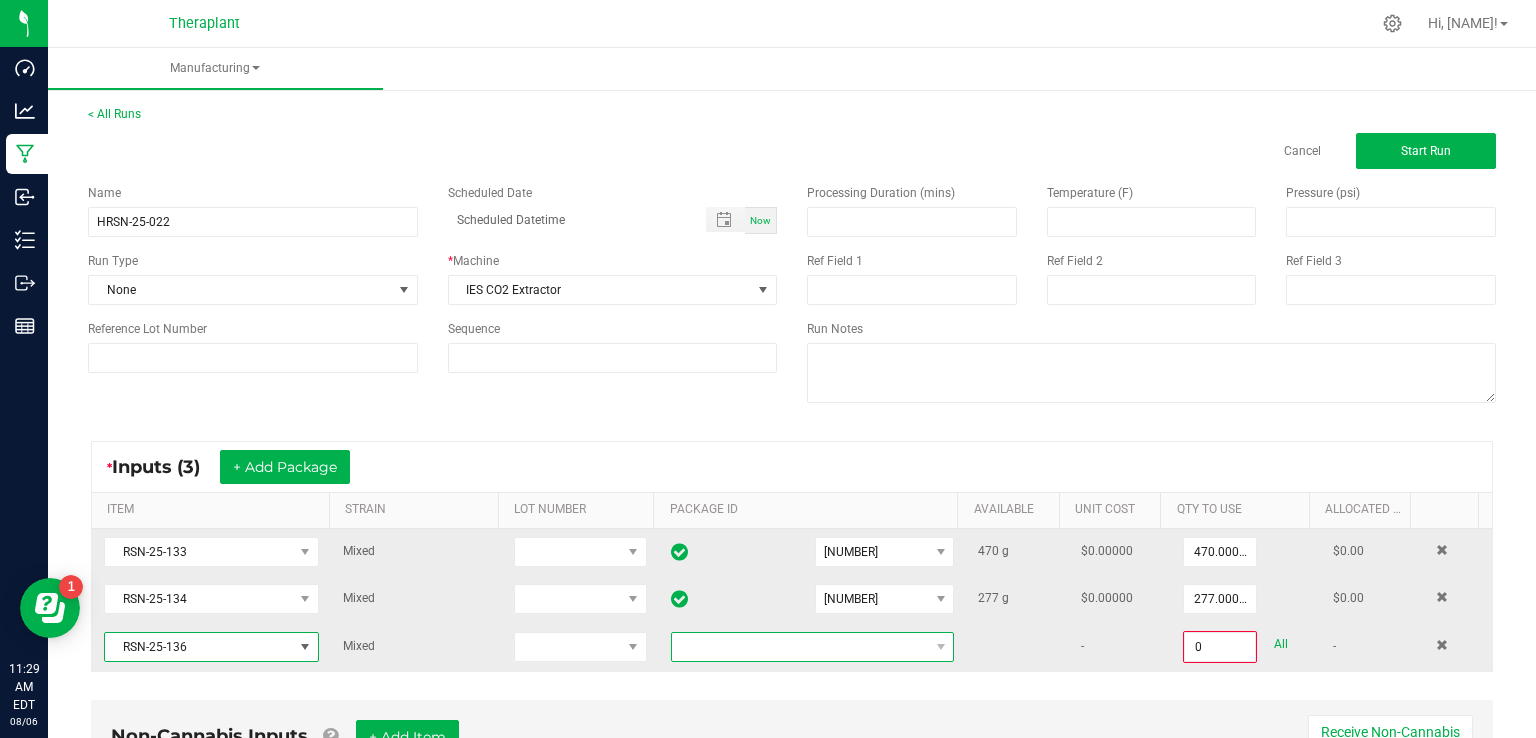 click at bounding box center [800, 647] 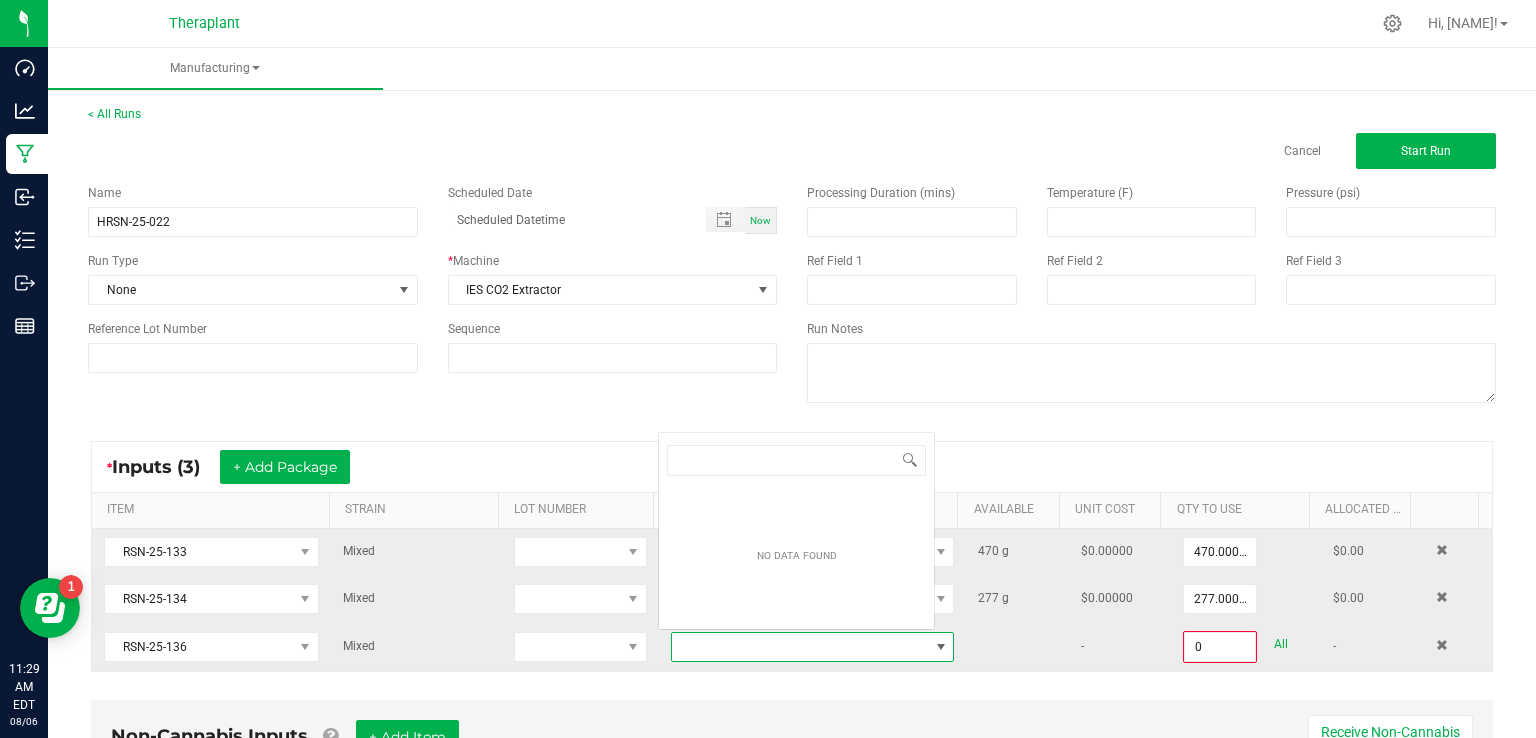 scroll, scrollTop: 0, scrollLeft: 0, axis: both 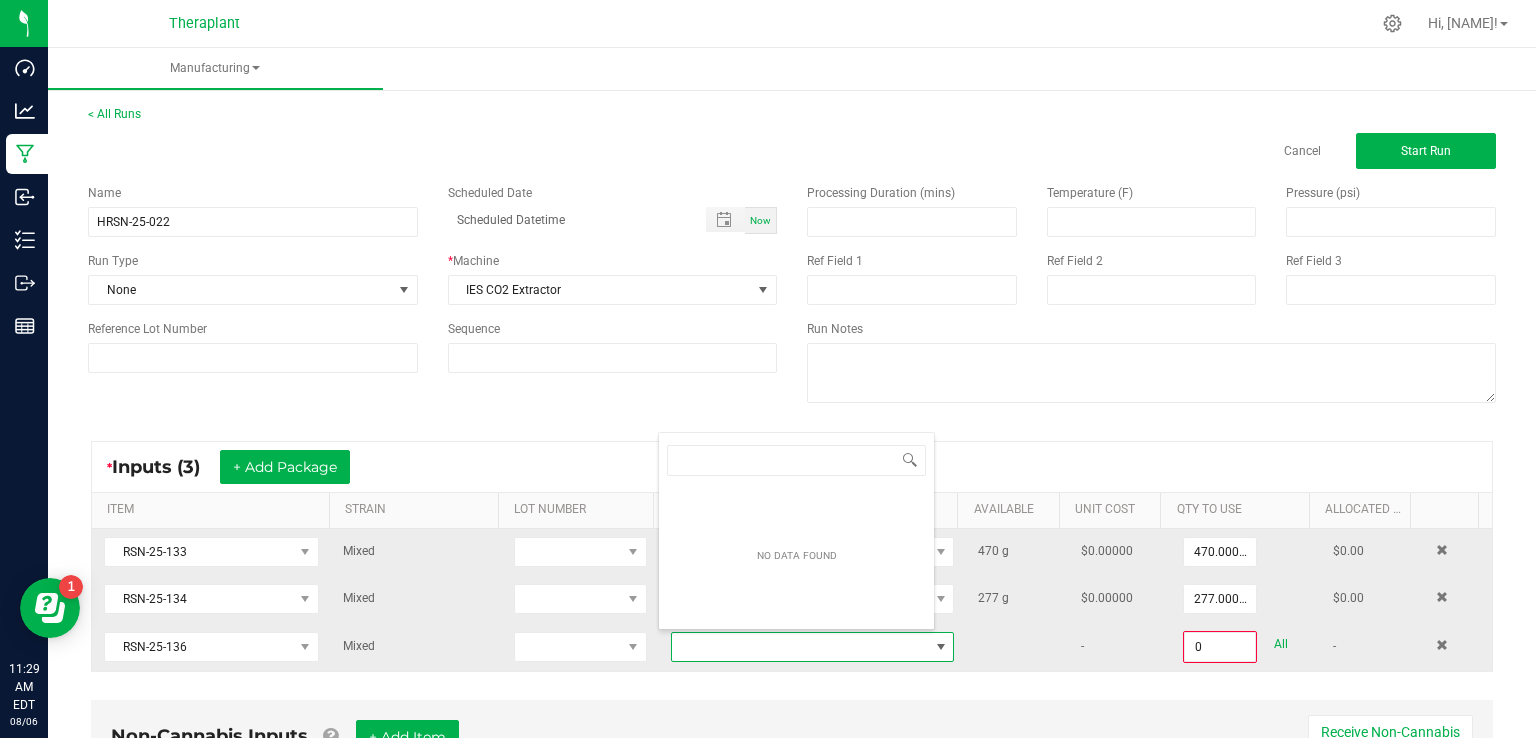 click at bounding box center (800, 647) 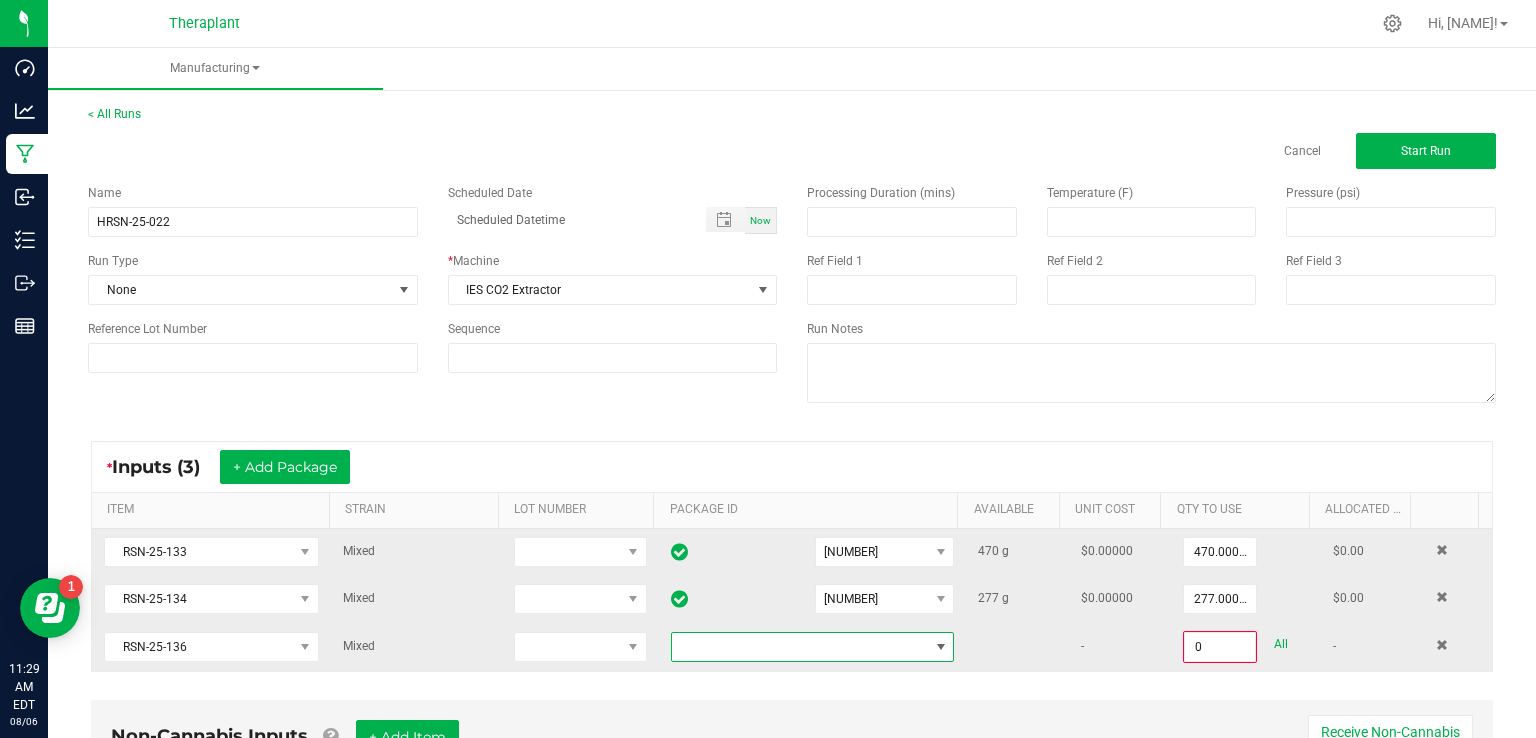 click at bounding box center (800, 647) 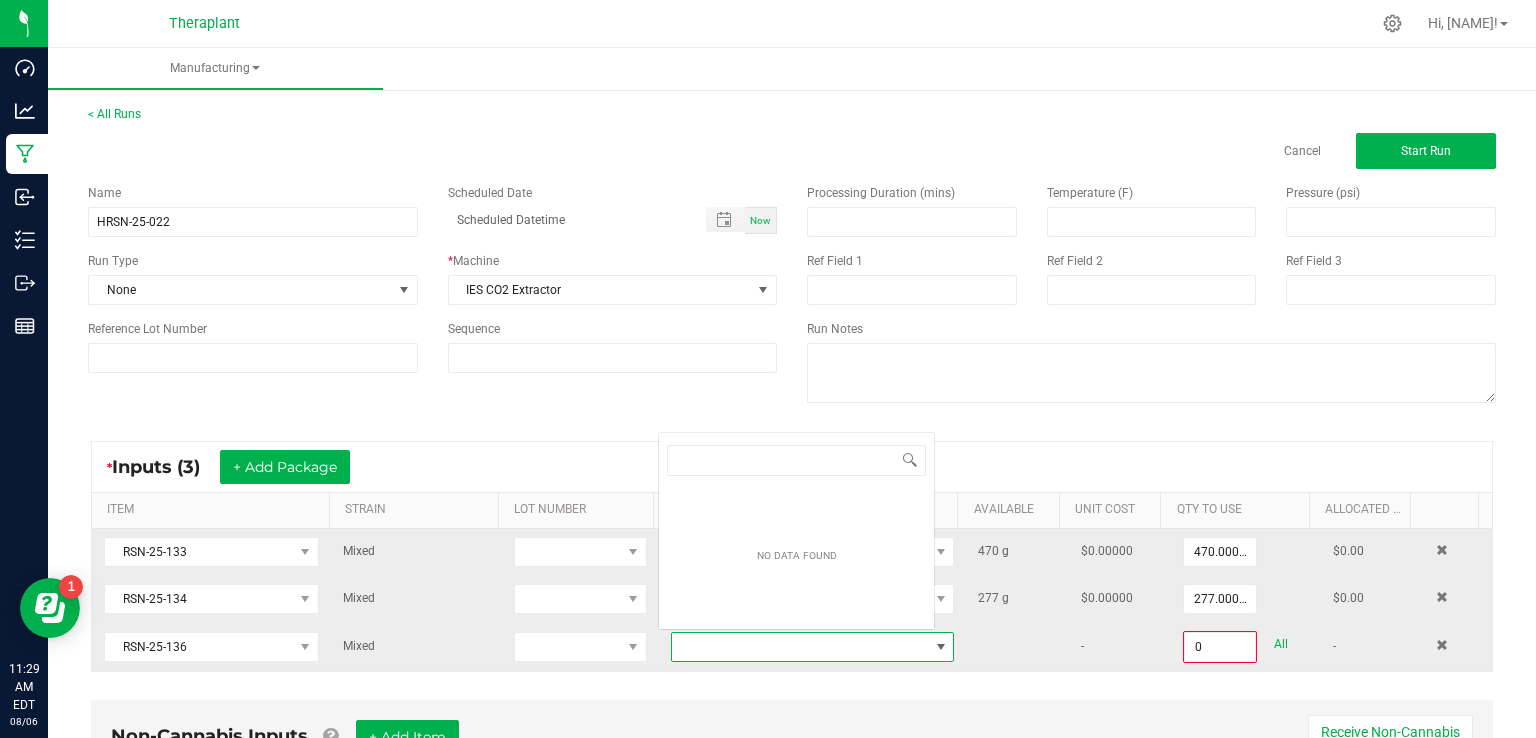 scroll, scrollTop: 0, scrollLeft: 0, axis: both 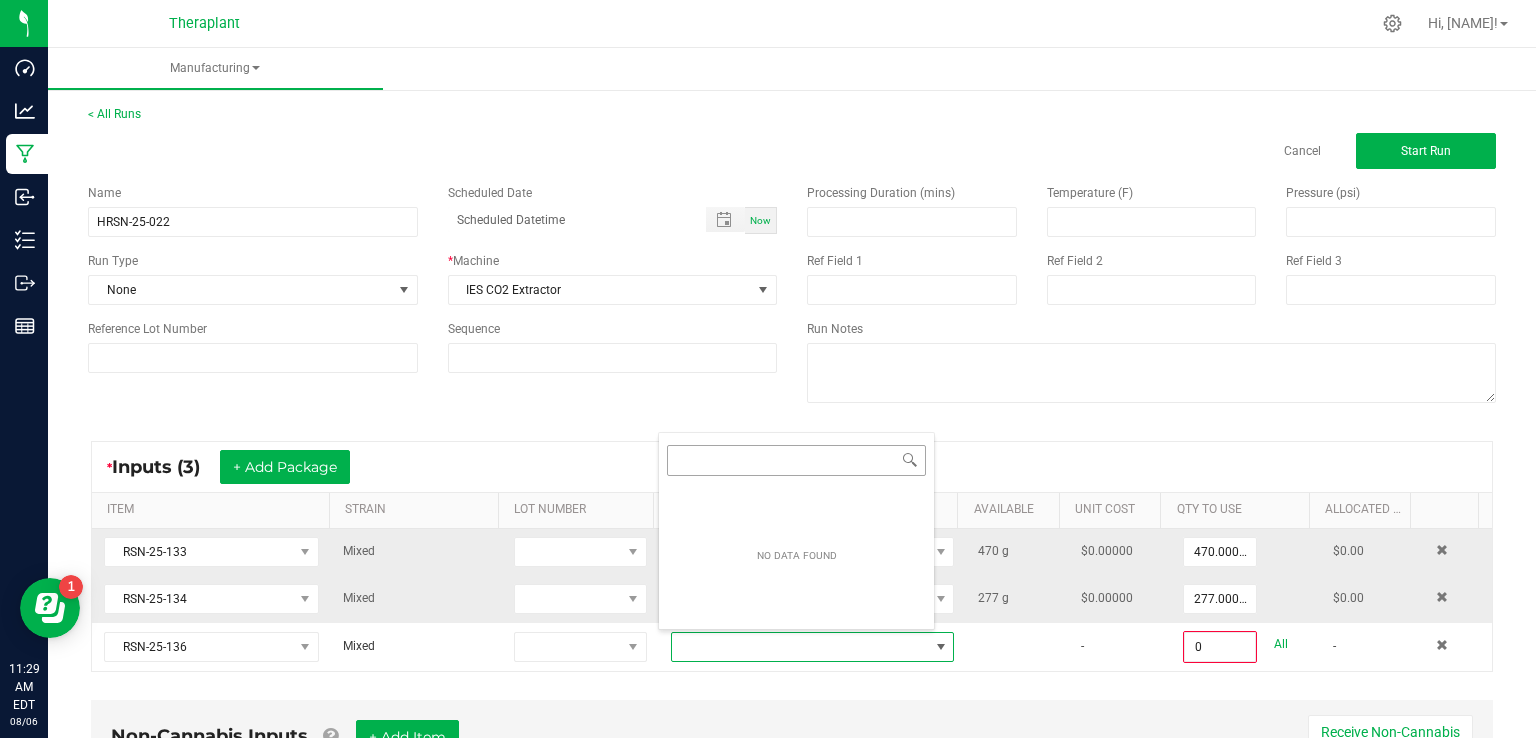 click at bounding box center [796, 460] 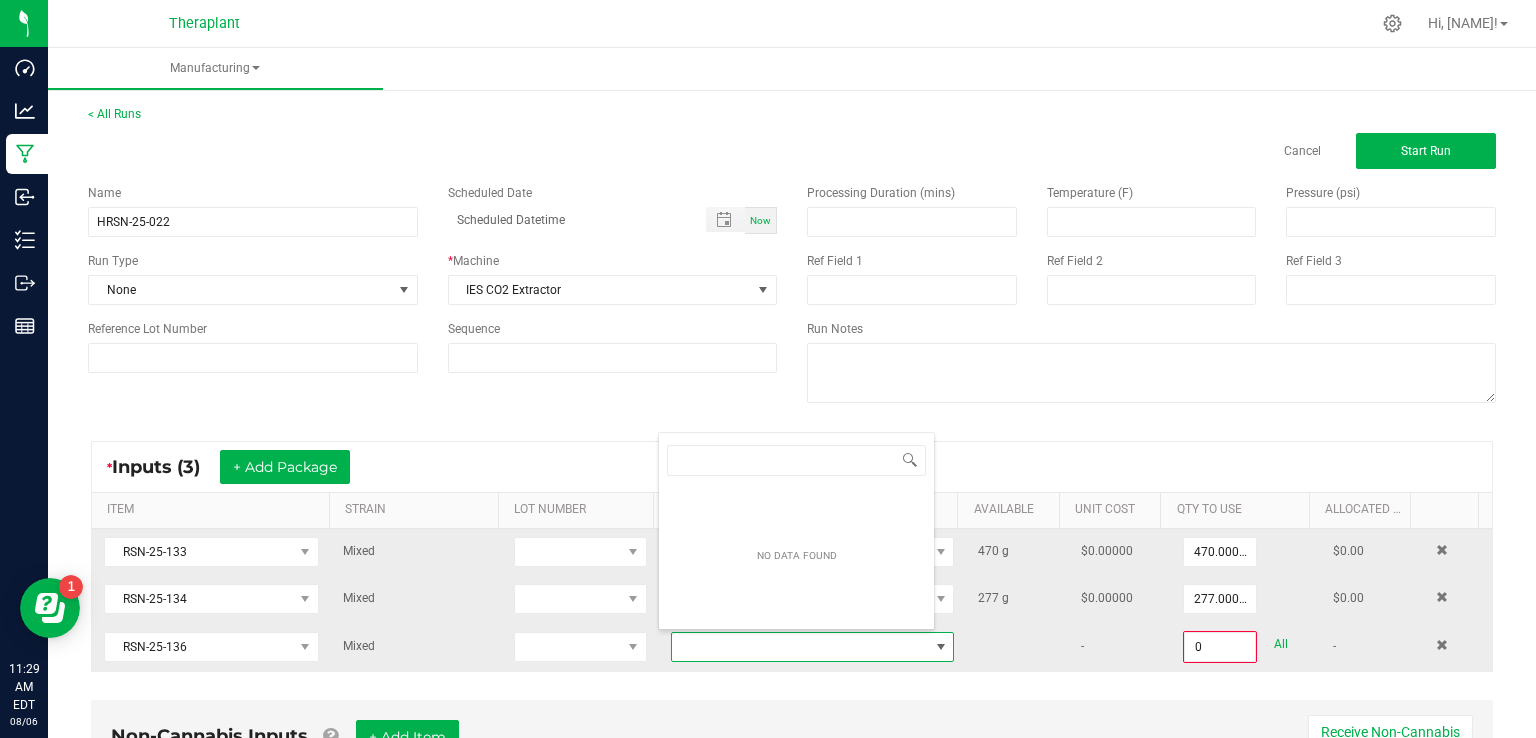 click at bounding box center (800, 647) 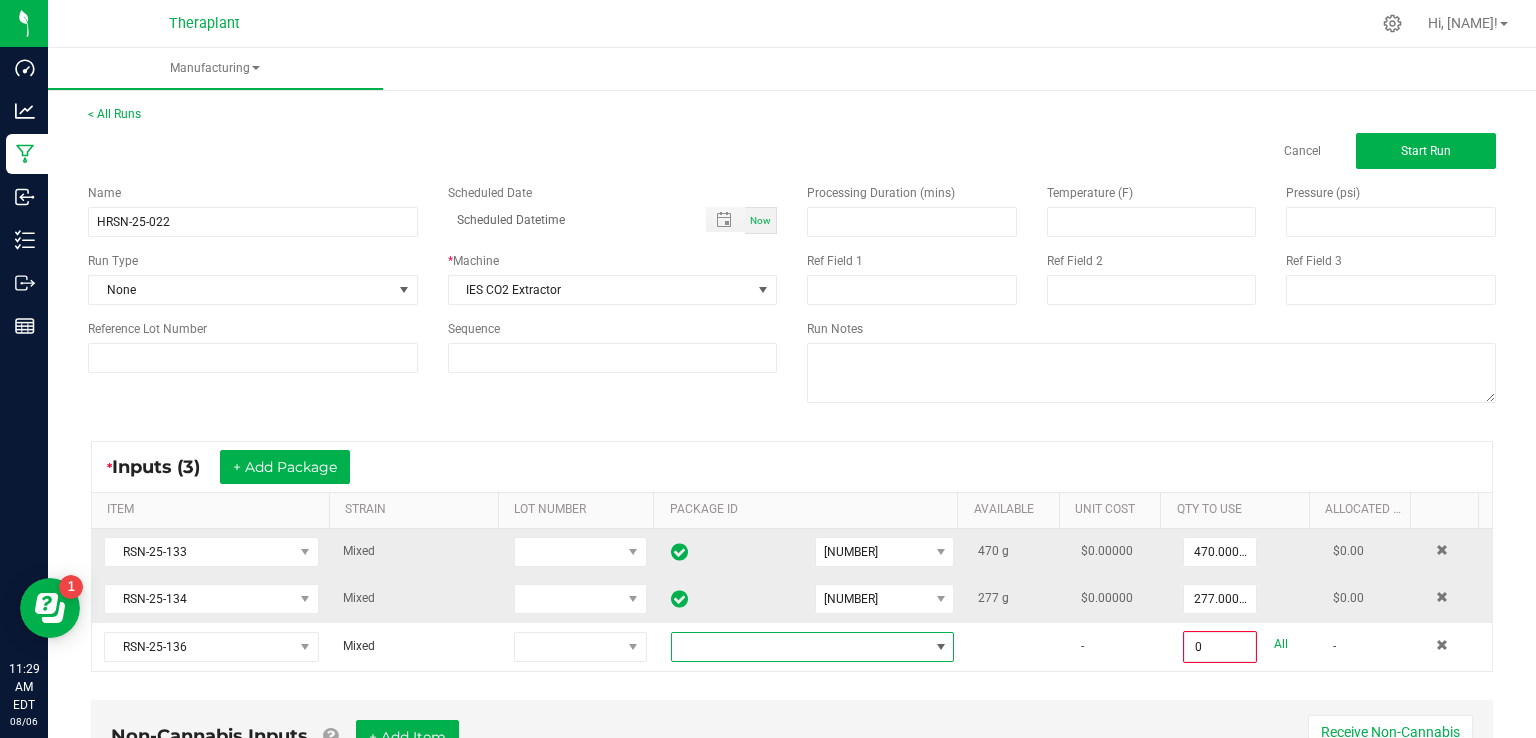 click on "Non-Cannabis Inputs   + Add Item   Receive Non-Cannabis  ITEM LOT NUMBER AREA/LOCATION AVAILABLE Unit Cost QTY TO USE Allocated Cost  No records available." at bounding box center (792, 795) 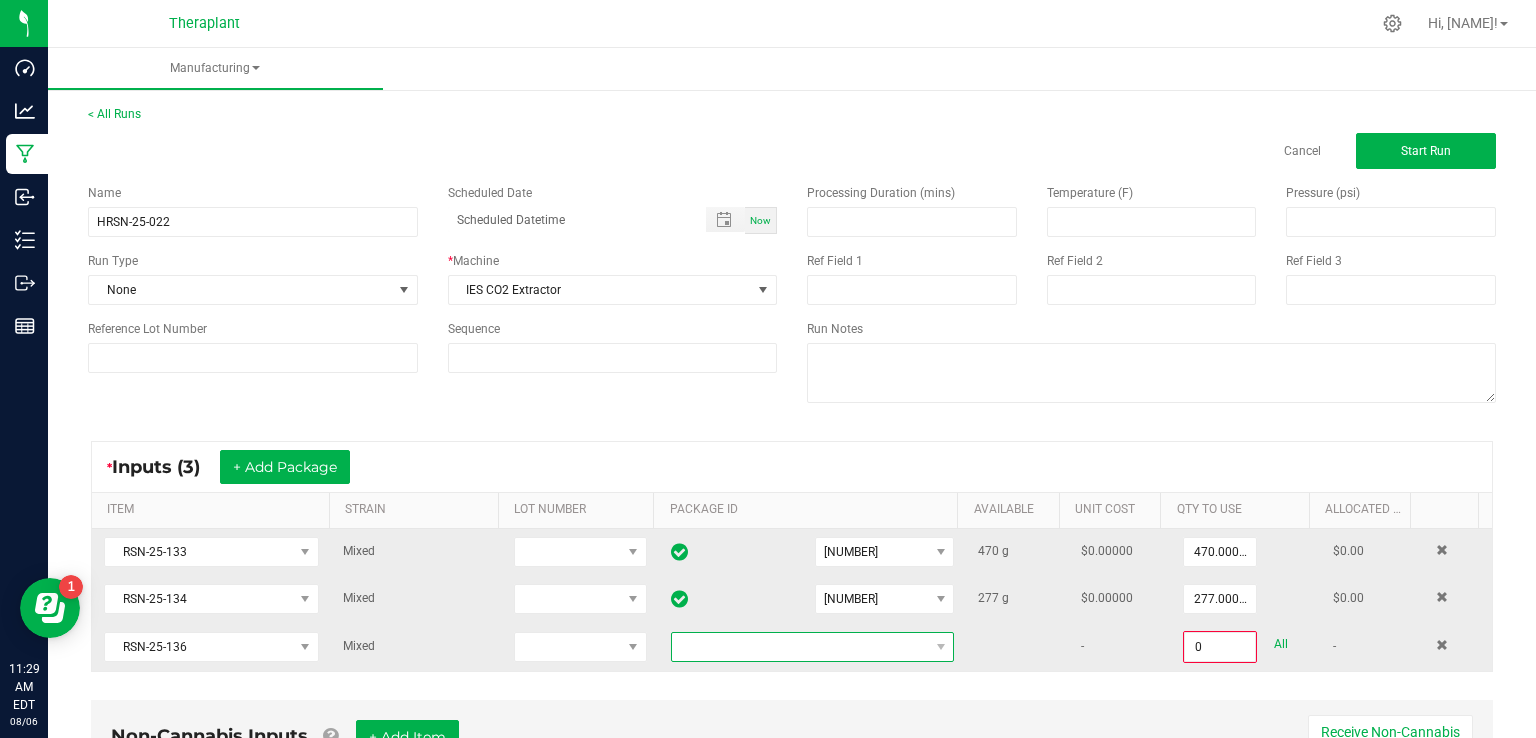 click at bounding box center [800, 647] 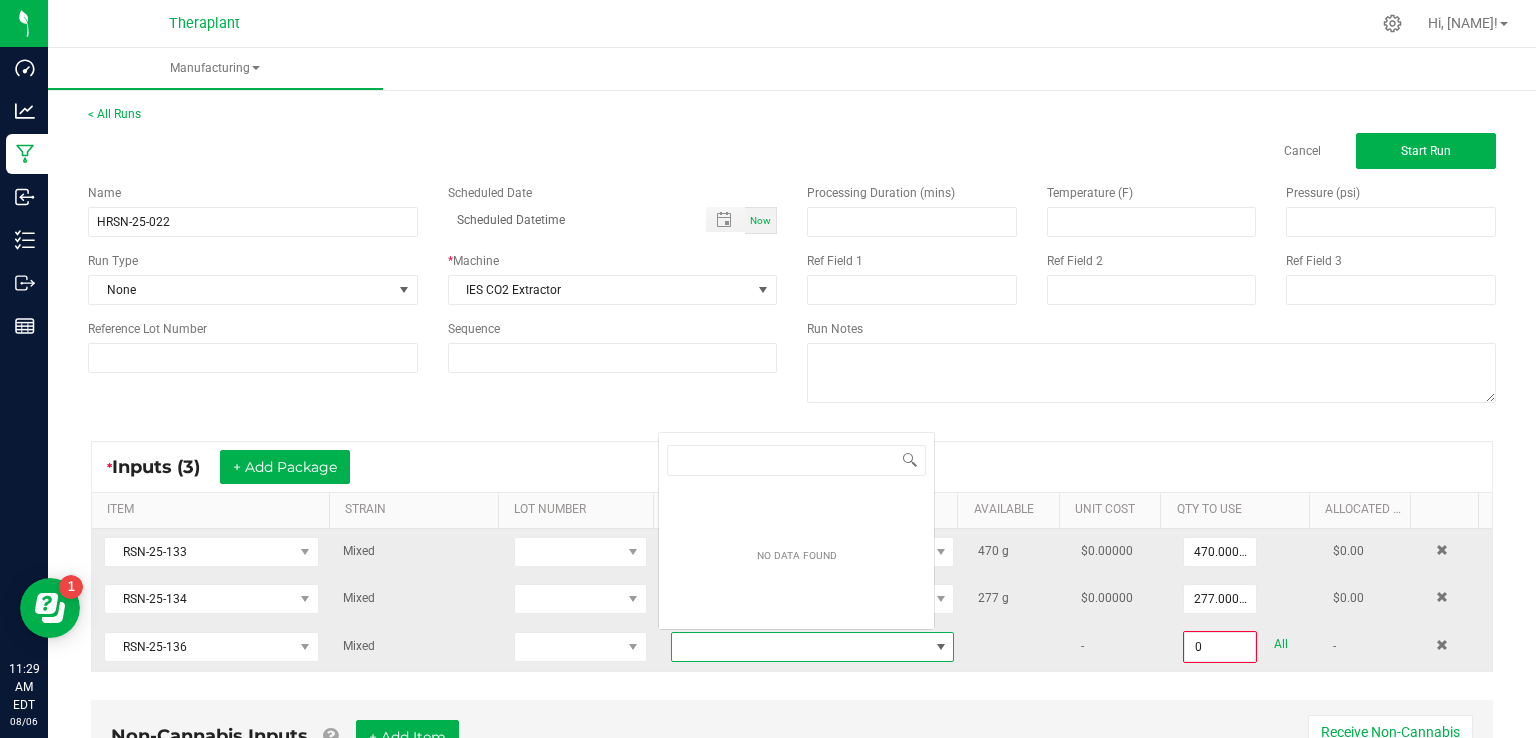 scroll, scrollTop: 0, scrollLeft: 0, axis: both 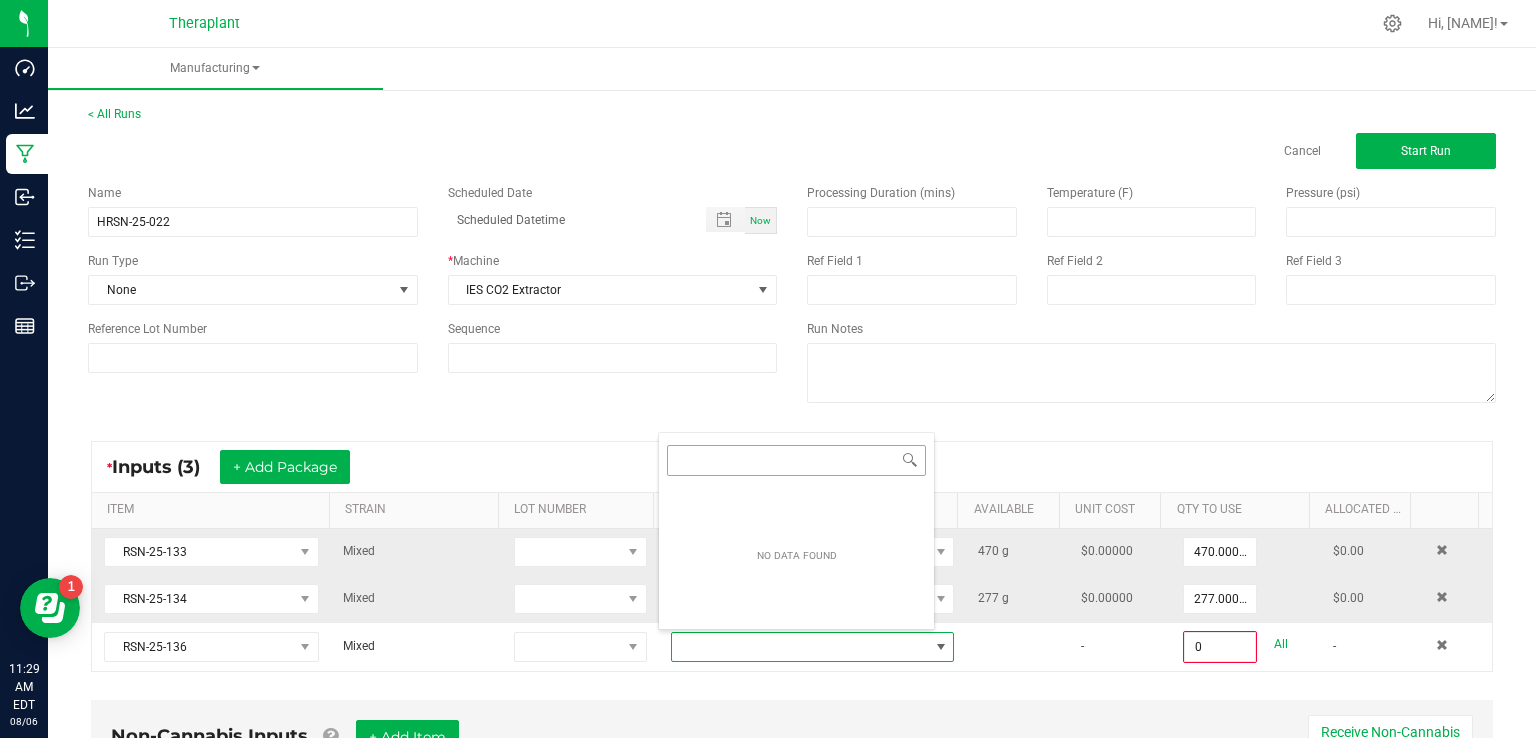 click at bounding box center [796, 460] 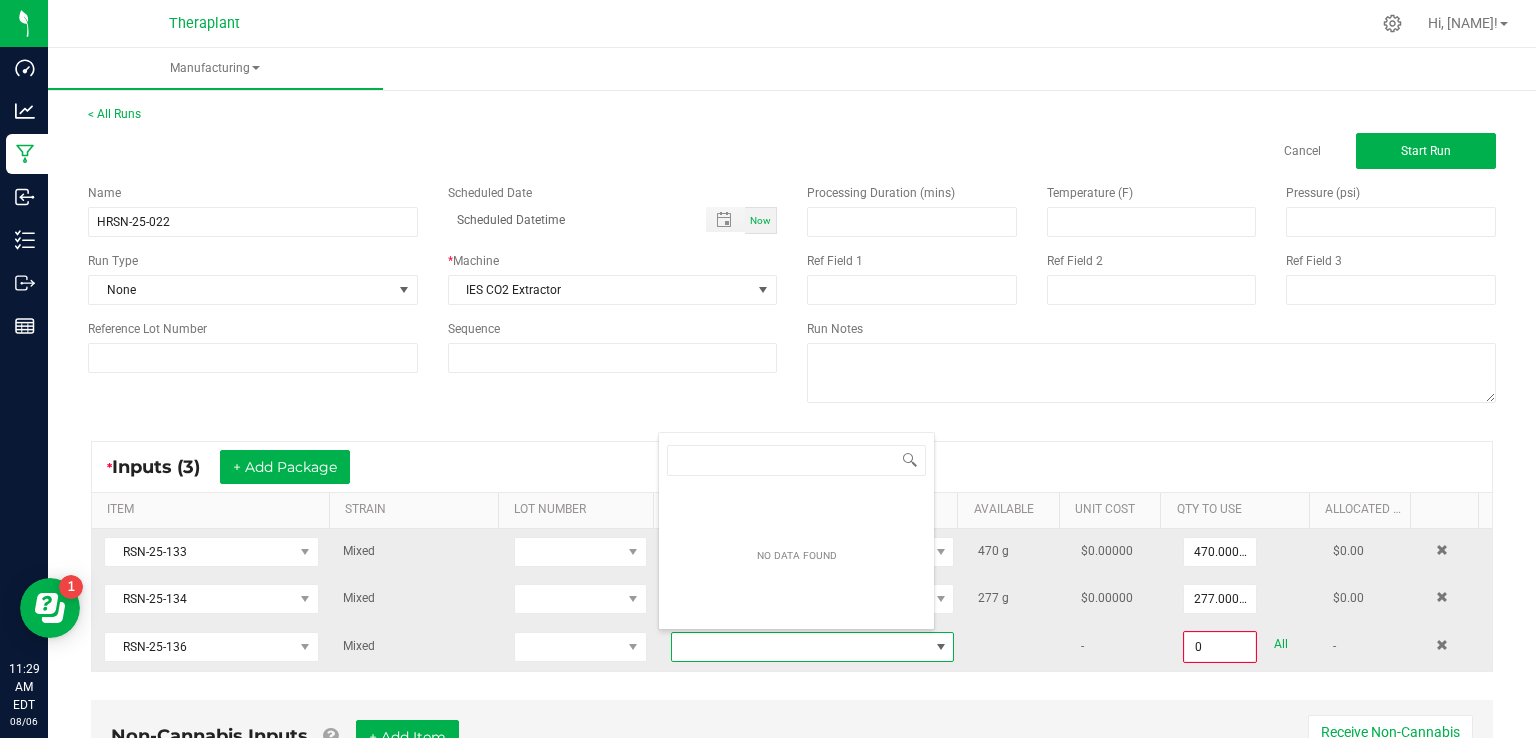 click at bounding box center [800, 647] 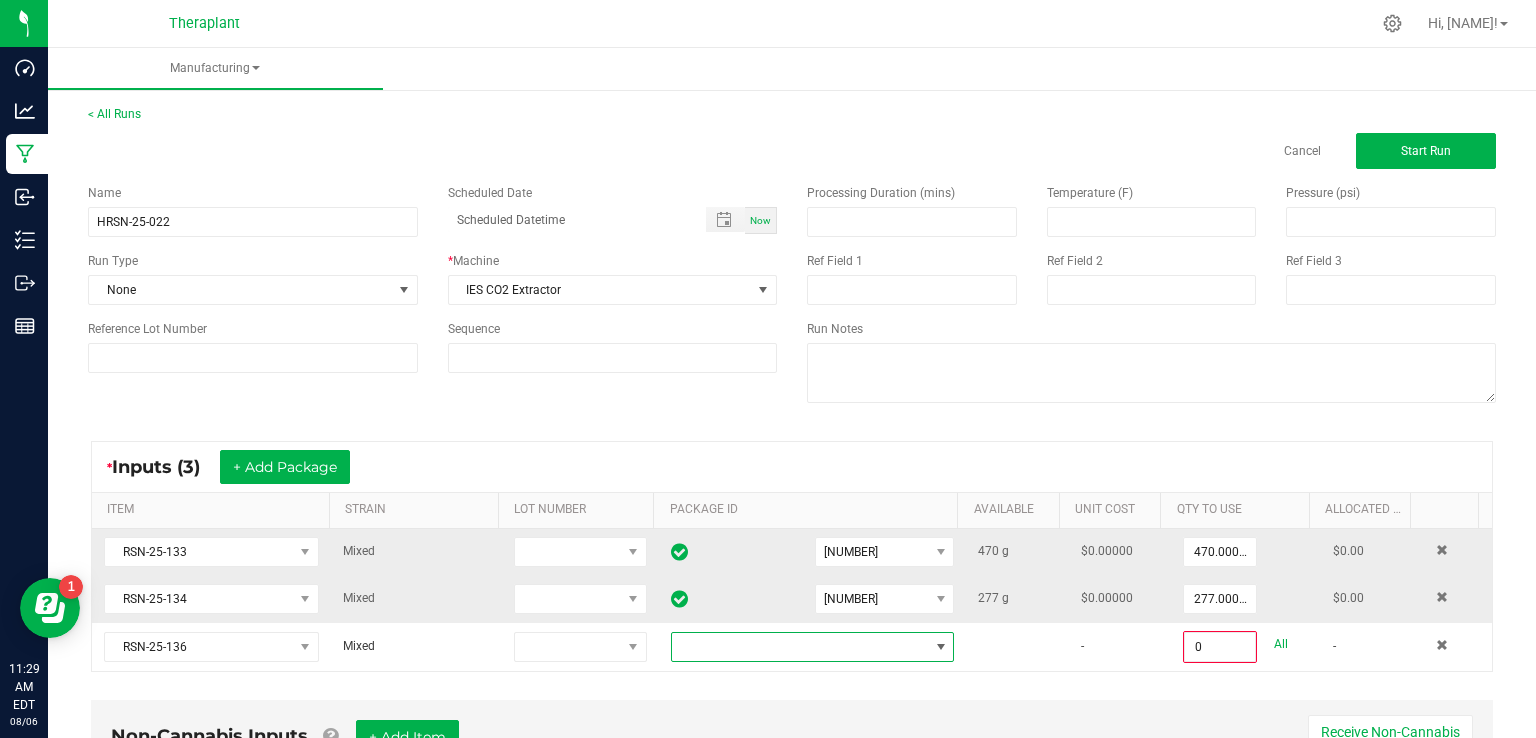 click on "*   Inputs (3)   + Add Package  ITEM STRAIN LOT NUMBER PACKAGE ID AVAILABLE Unit Cost QTY TO USE Allocated Cost RSN-25-133  Mixed
[NUMBER]   g  $0.00000  470.0000 g  $0.00  RSN-25-134  Mixed
[NUMBER]   g  $0.00000  277.0000 g  $0.00  RSN-25-136  Mixed   -  0 All  -" at bounding box center (792, 556) 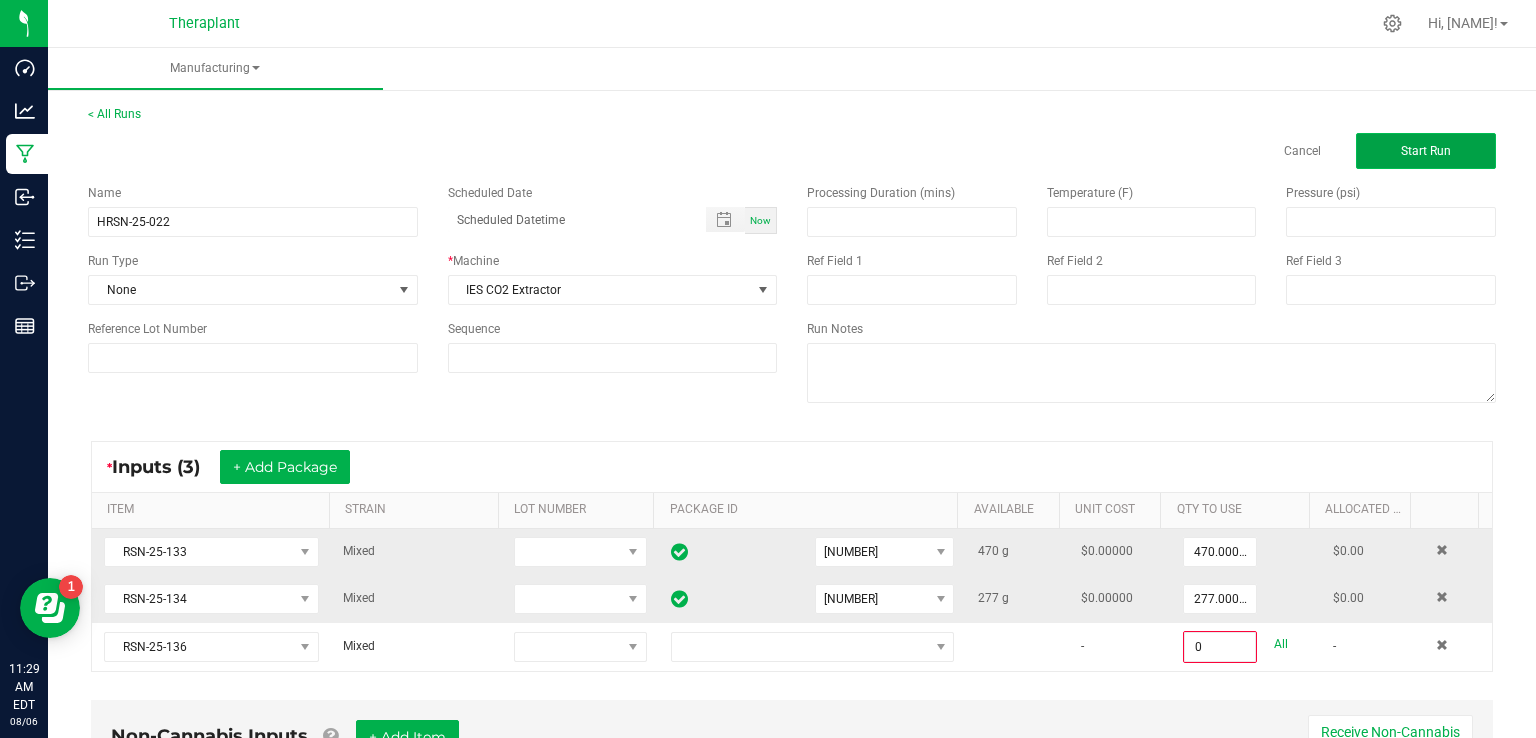 click on "Start Run" 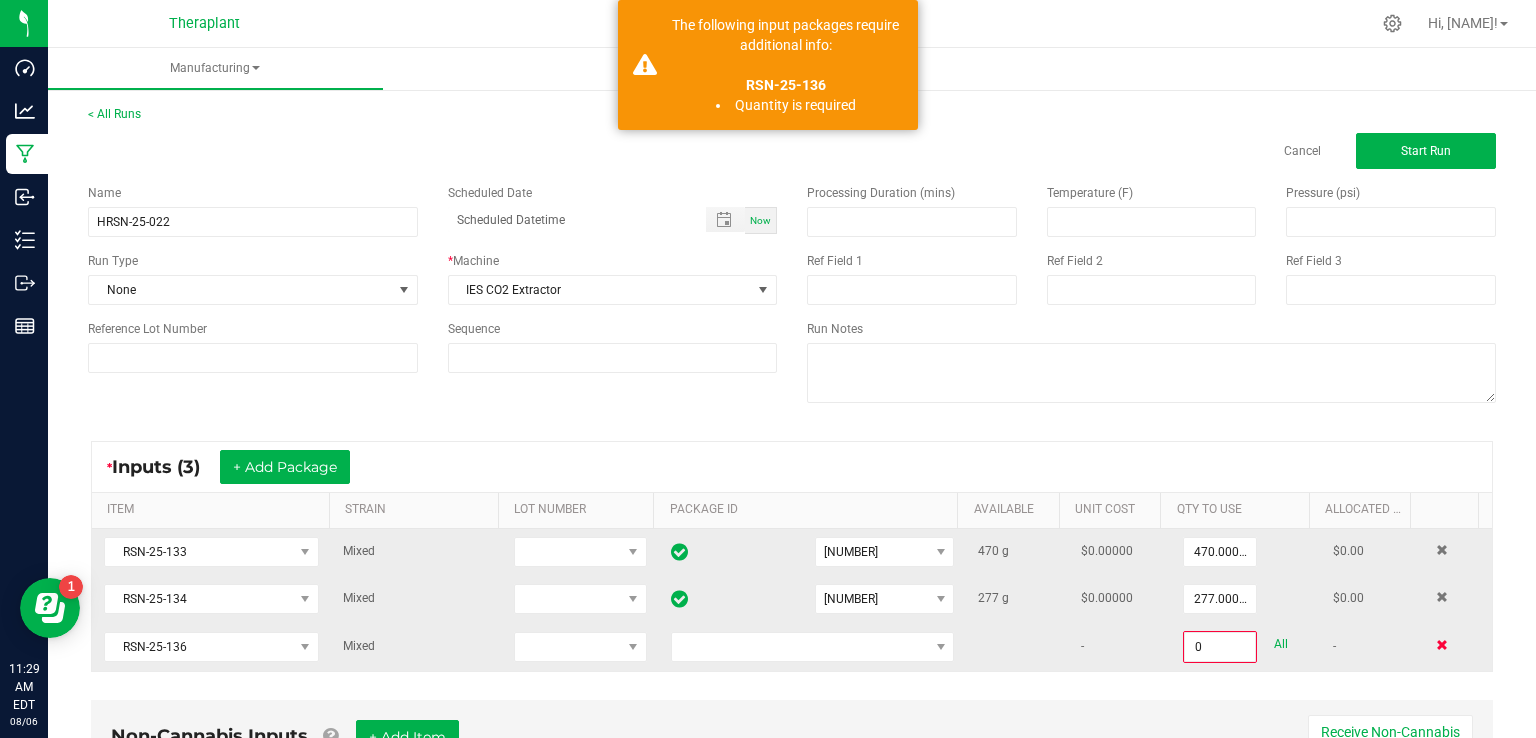 click at bounding box center [1442, 646] 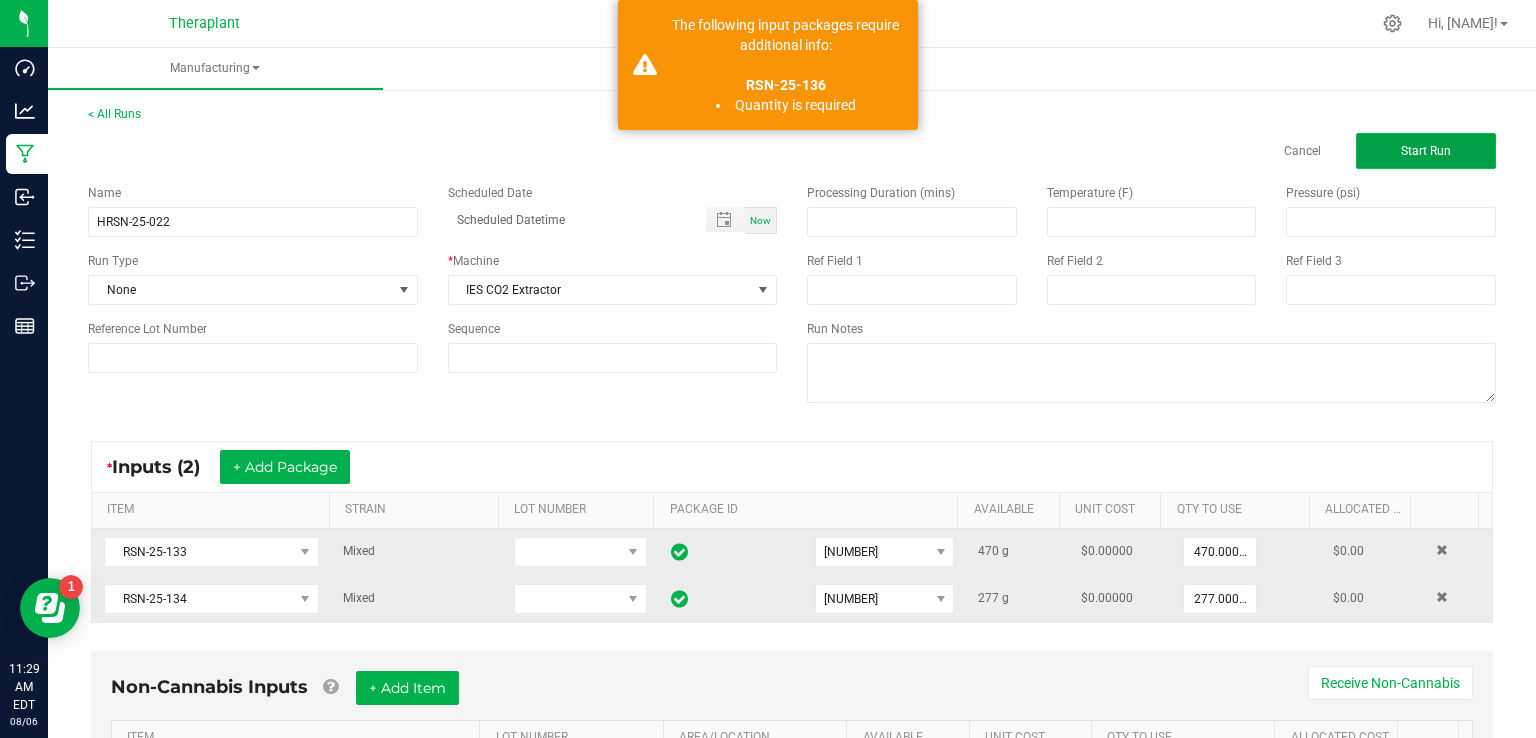 click on "Start Run" 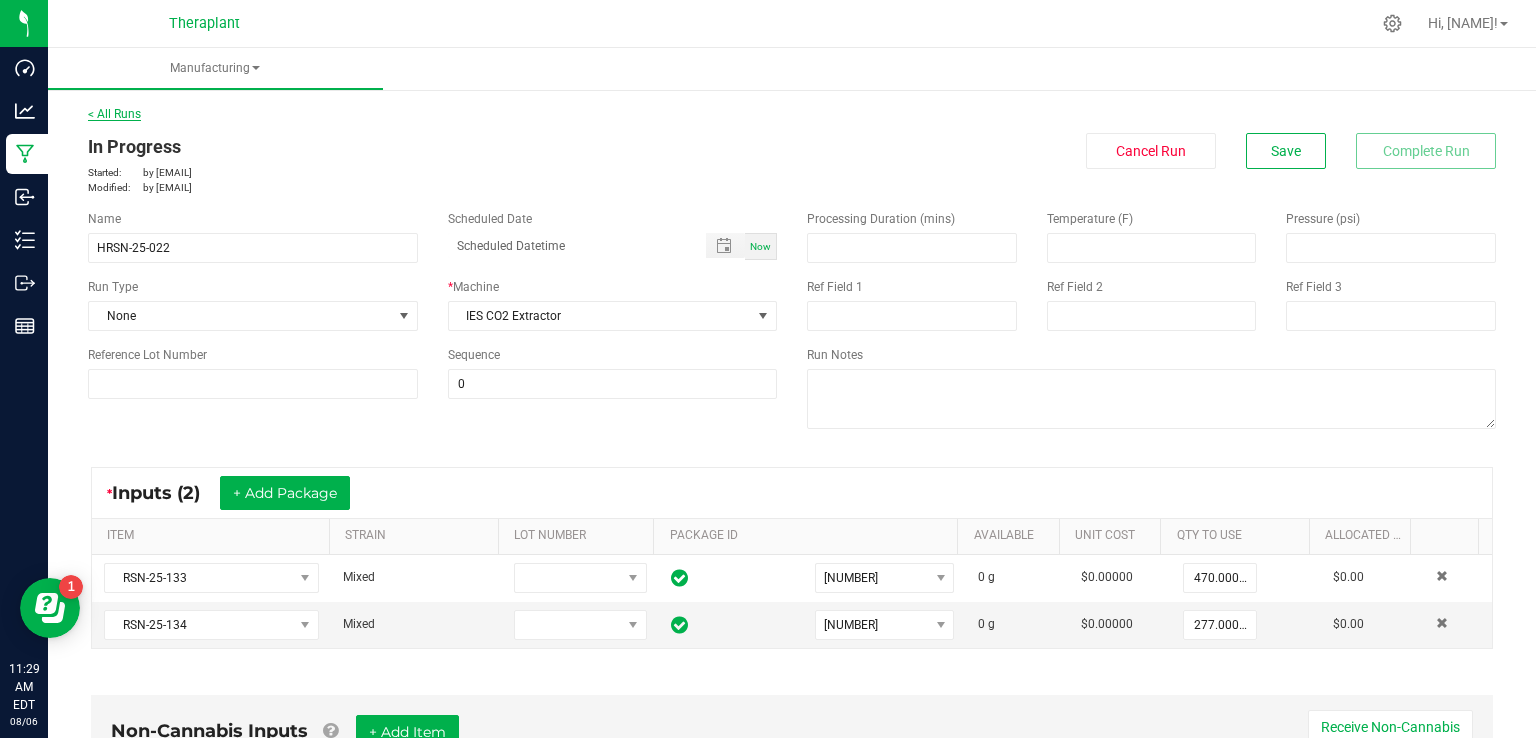 click on "< All Runs" at bounding box center [114, 114] 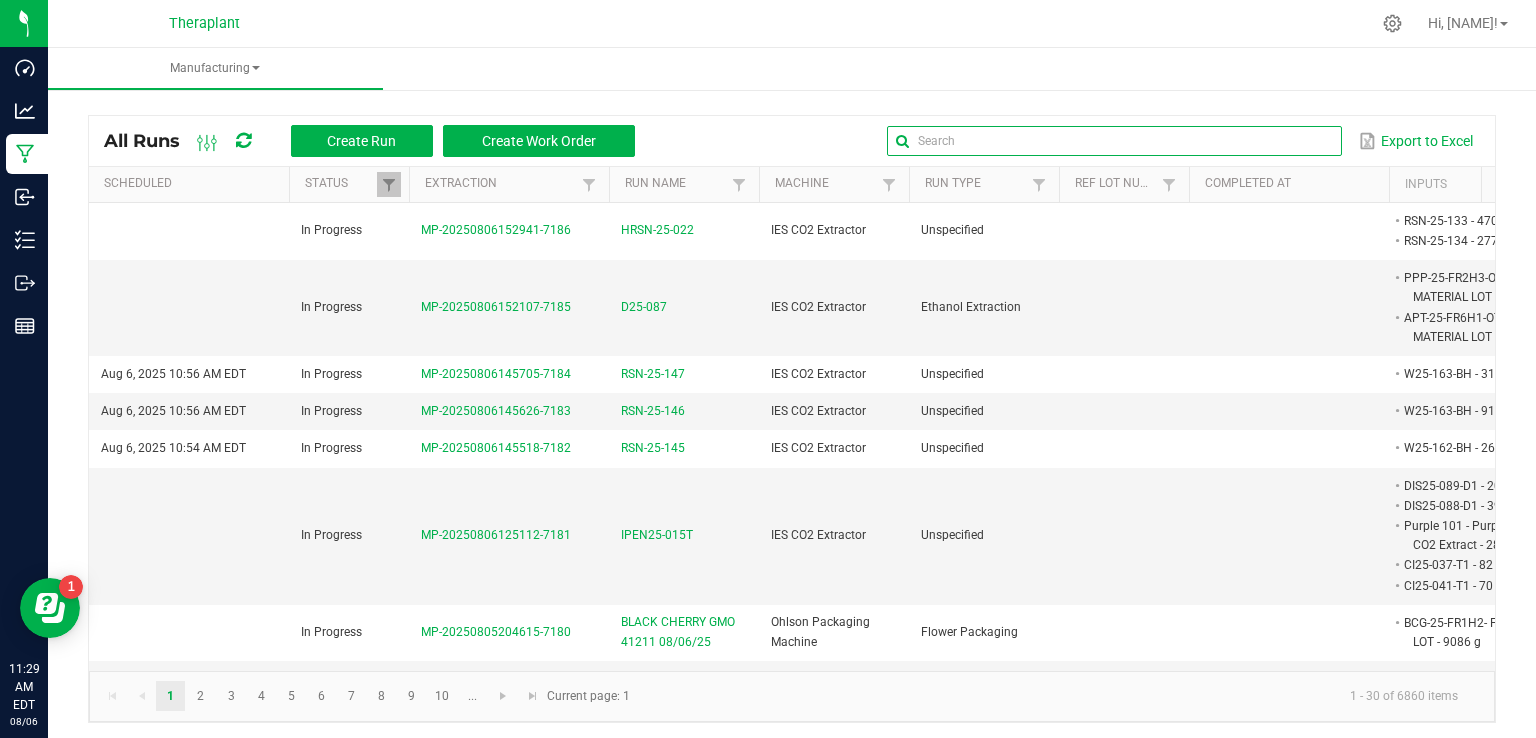 click at bounding box center (1114, 141) 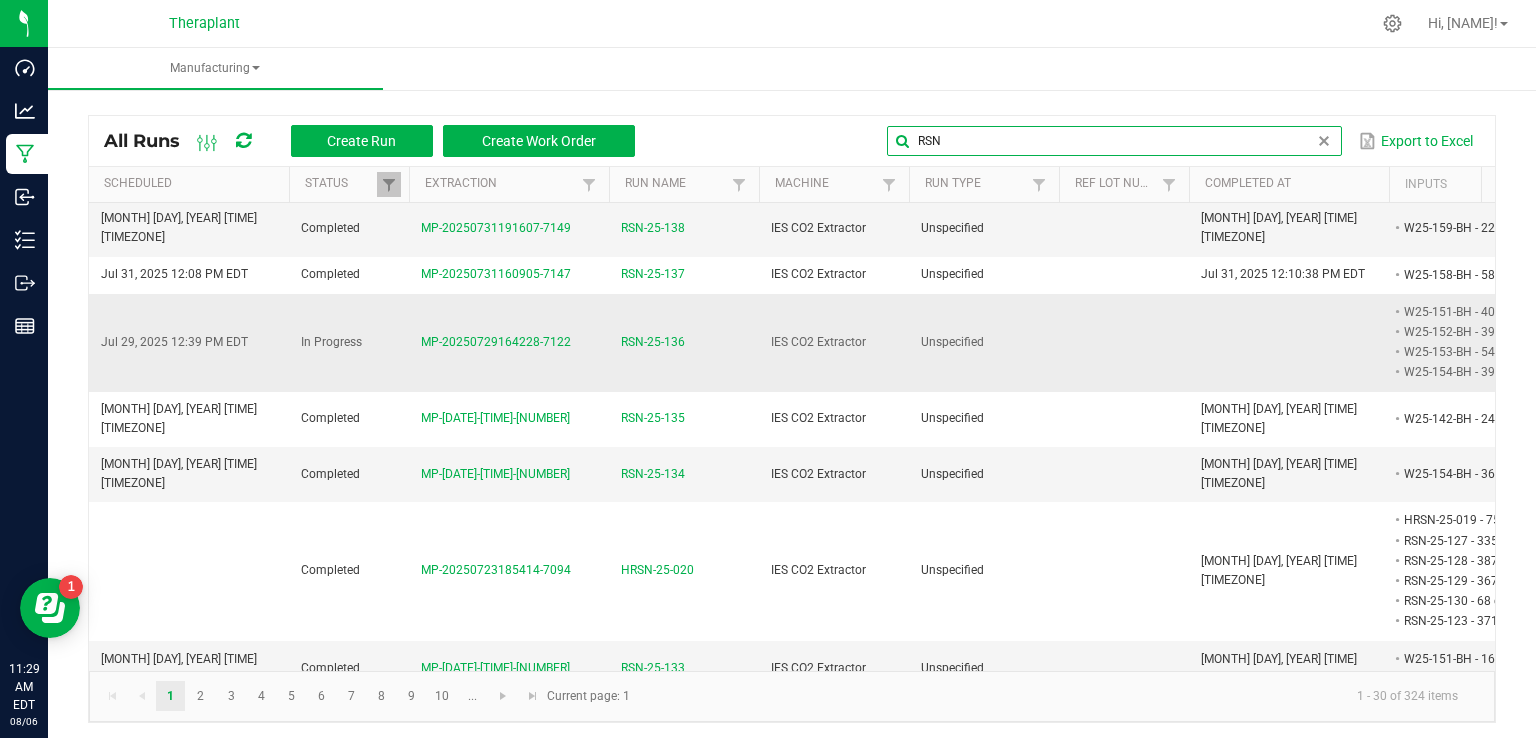 scroll, scrollTop: 400, scrollLeft: 0, axis: vertical 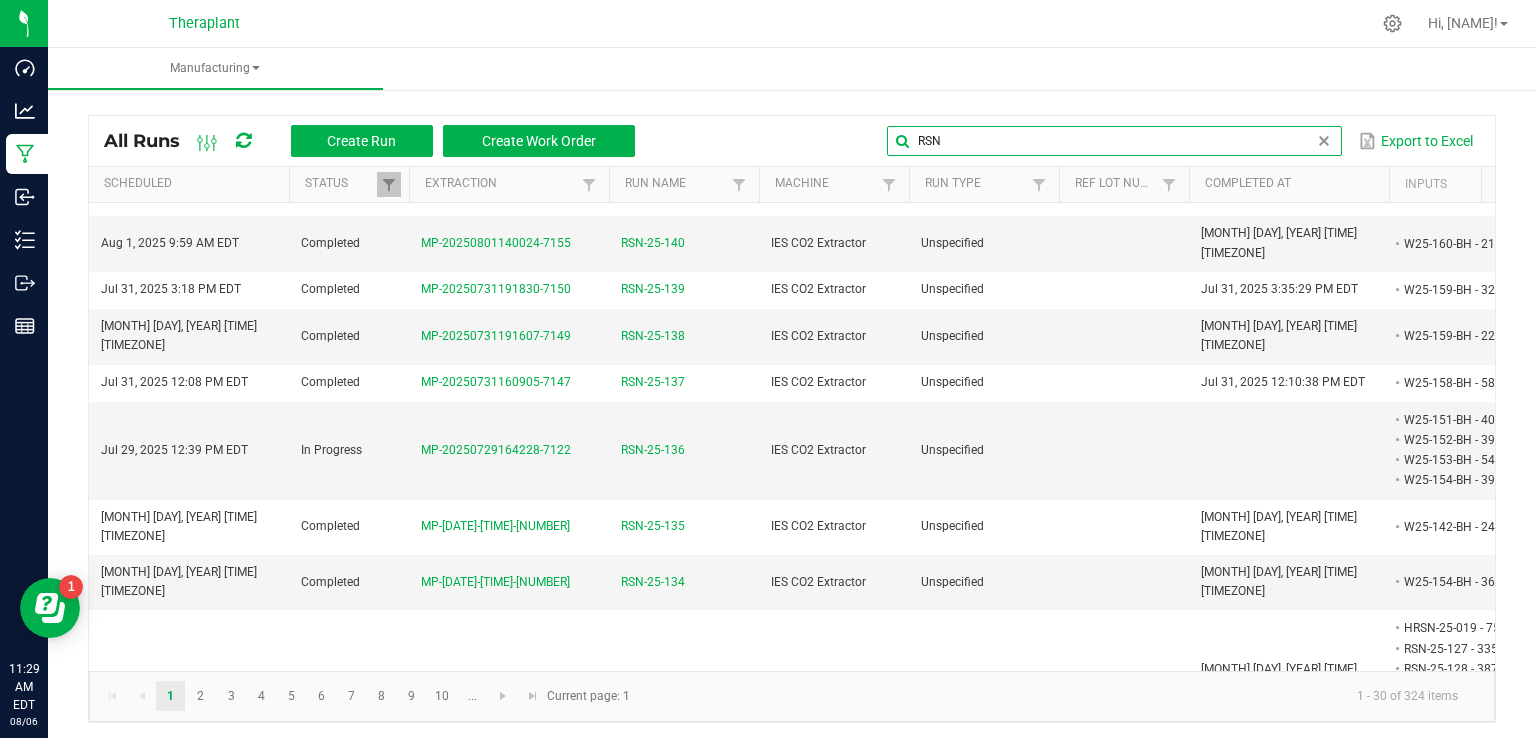 type on "RSN" 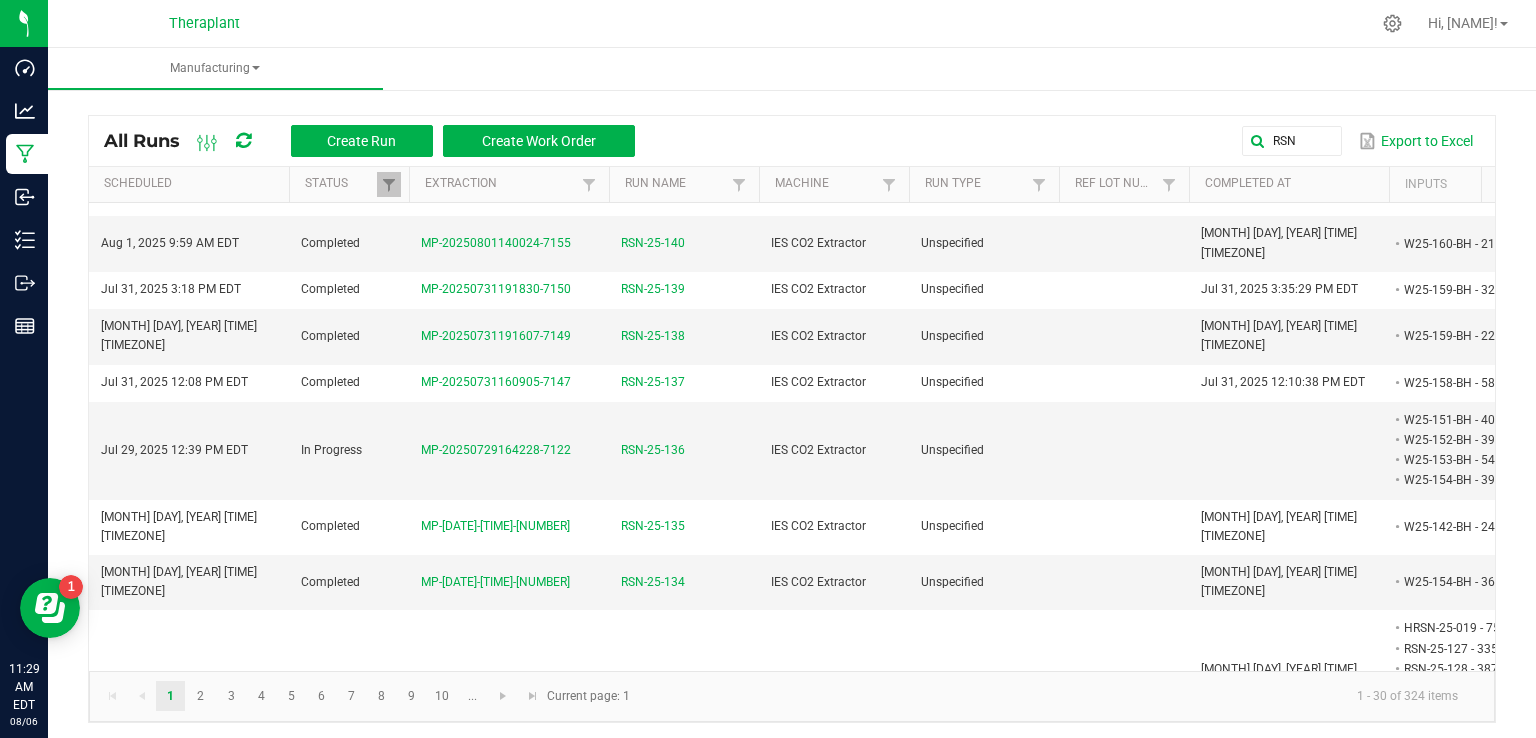 scroll, scrollTop: 400, scrollLeft: 31, axis: both 